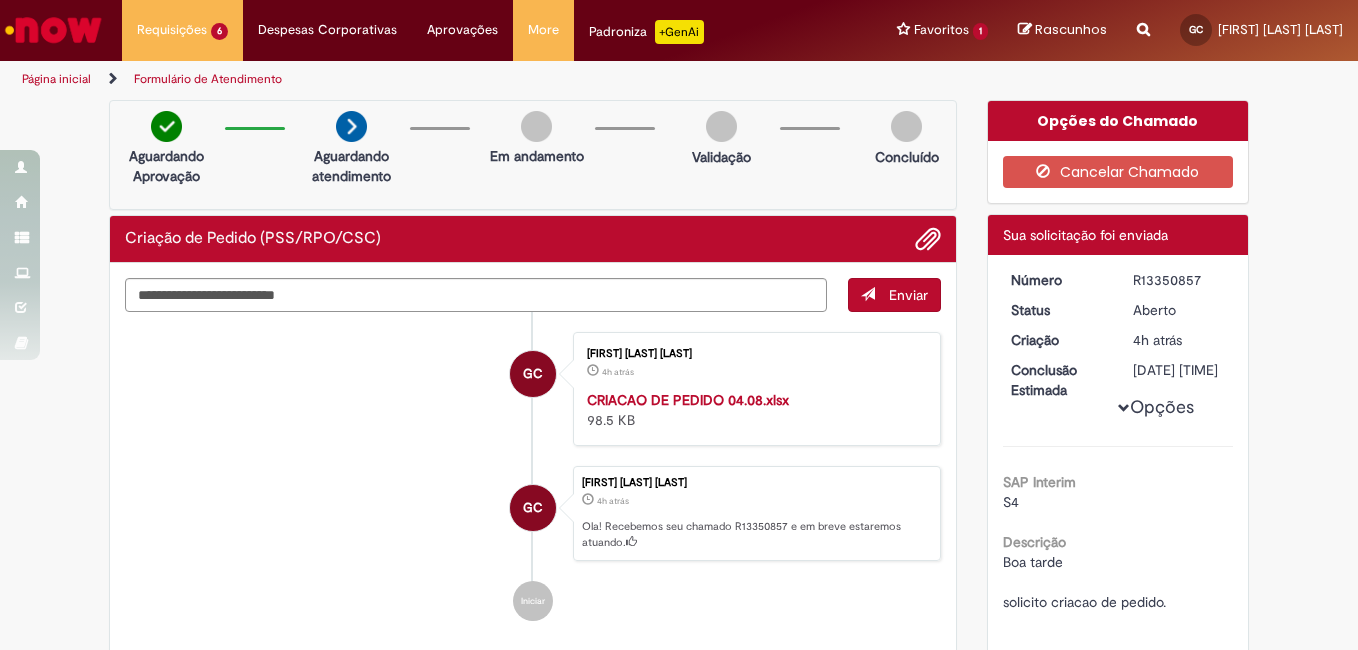 scroll, scrollTop: 0, scrollLeft: 0, axis: both 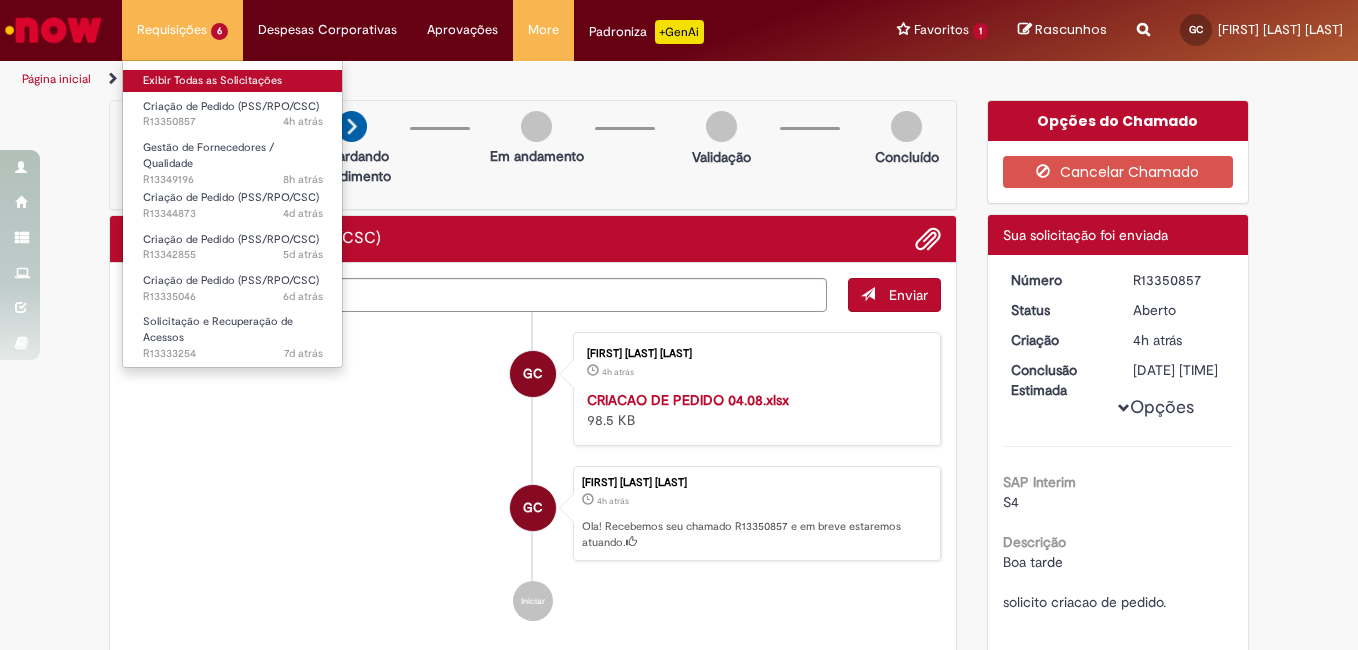 click on "Exibir Todas as Solicitações" at bounding box center [233, 81] 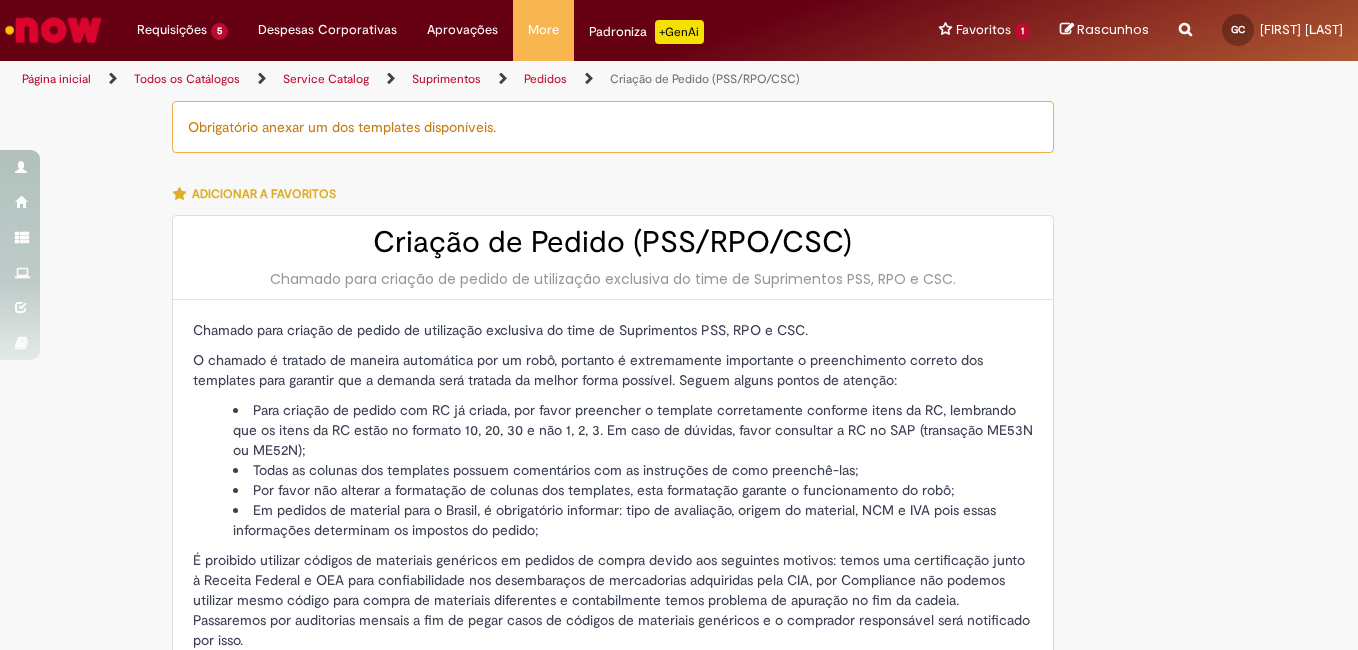 scroll, scrollTop: 0, scrollLeft: 0, axis: both 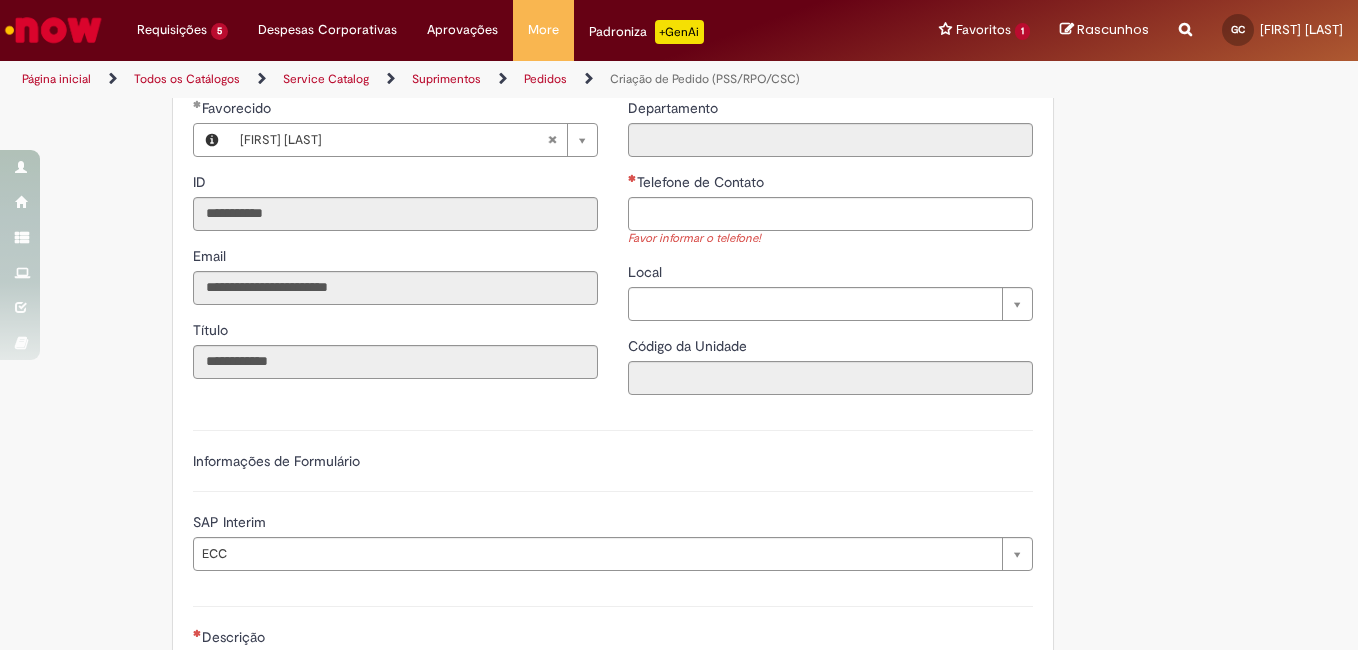click on "Favor informar o telefone!" at bounding box center (830, 239) 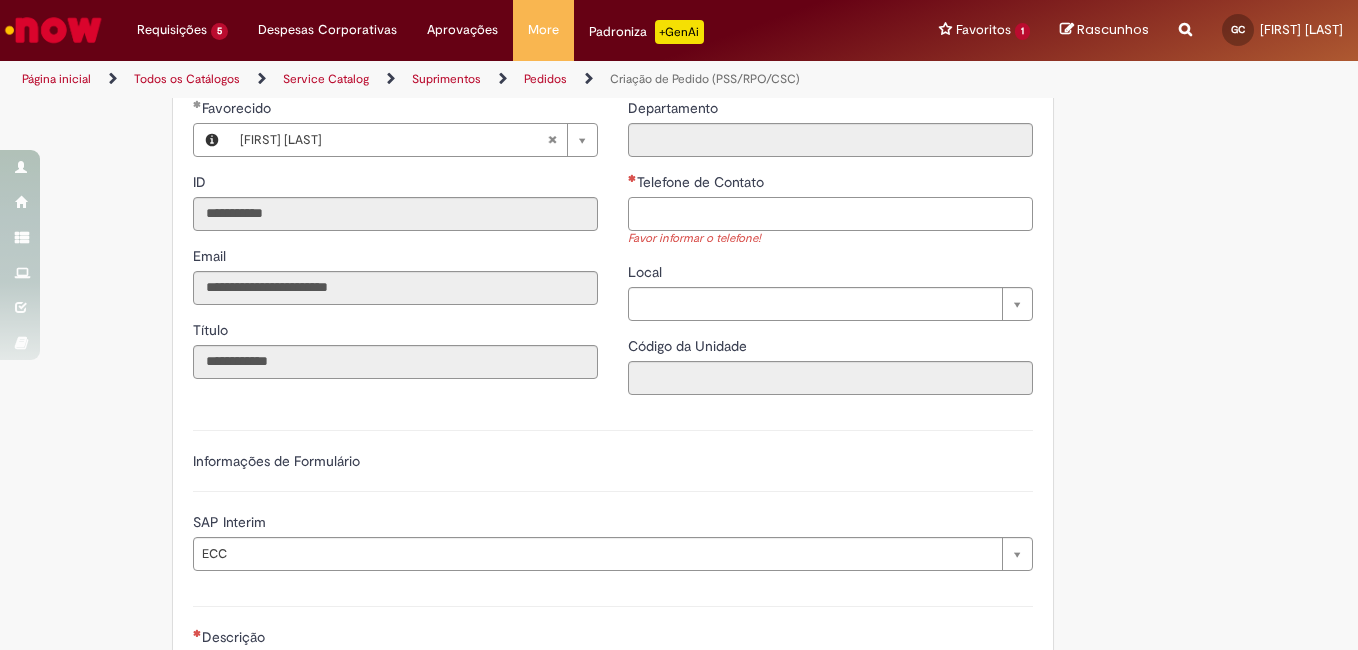 click on "Telefone de Contato" at bounding box center [830, 214] 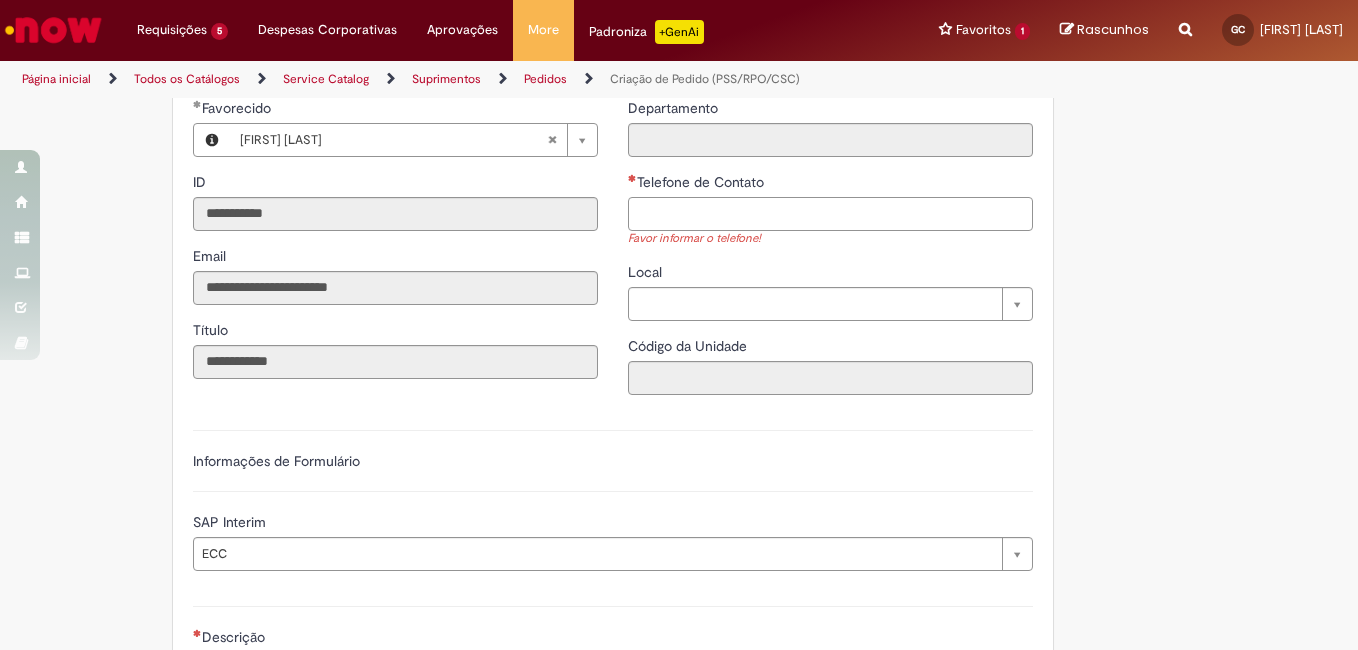 type on "**********" 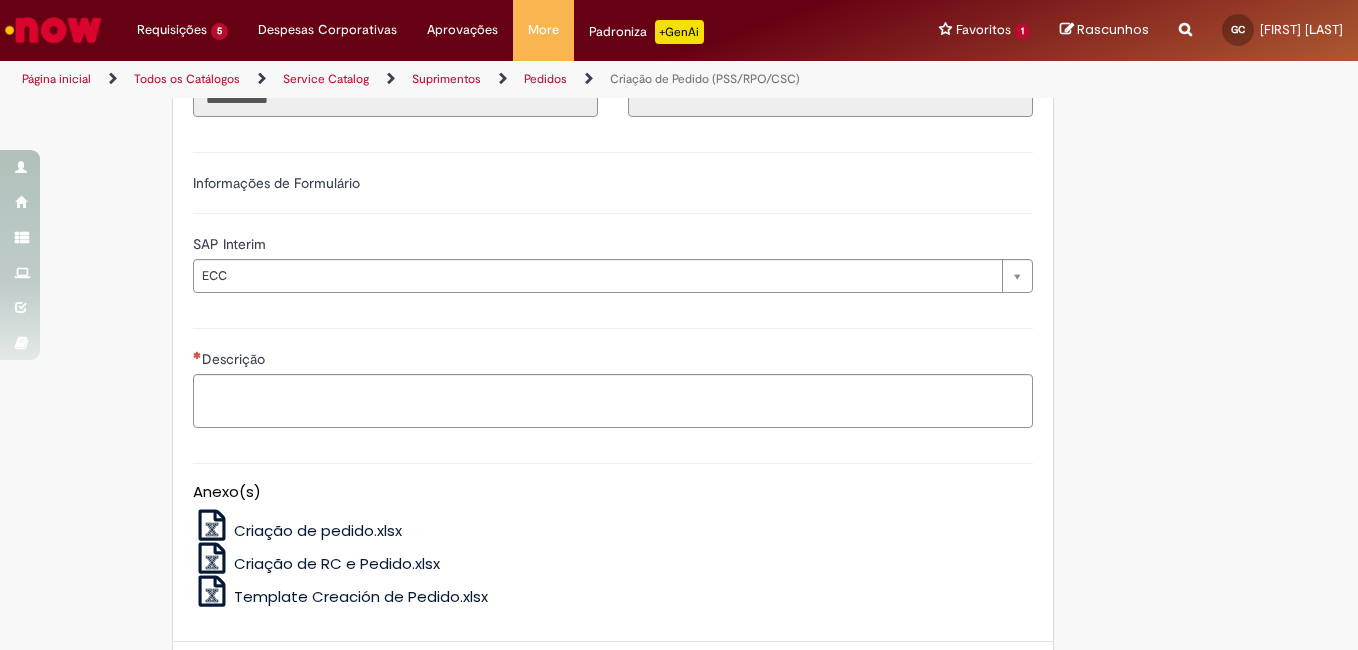 scroll, scrollTop: 866, scrollLeft: 0, axis: vertical 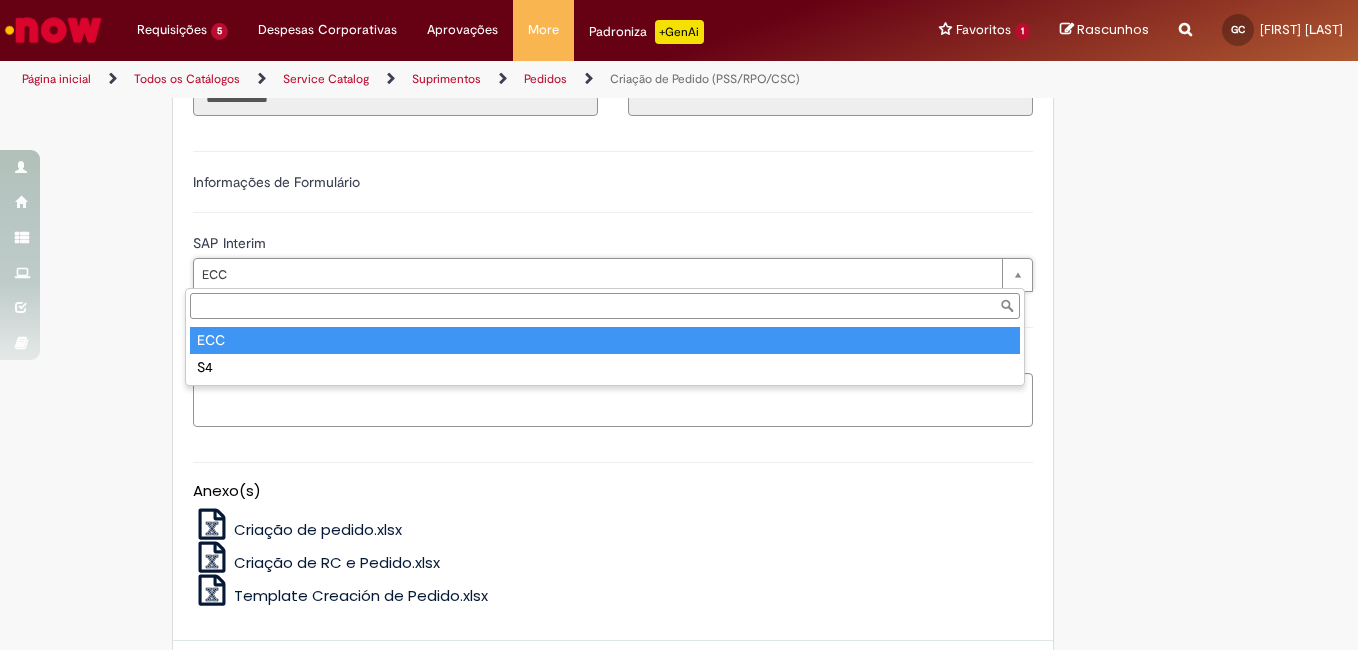 type on "***" 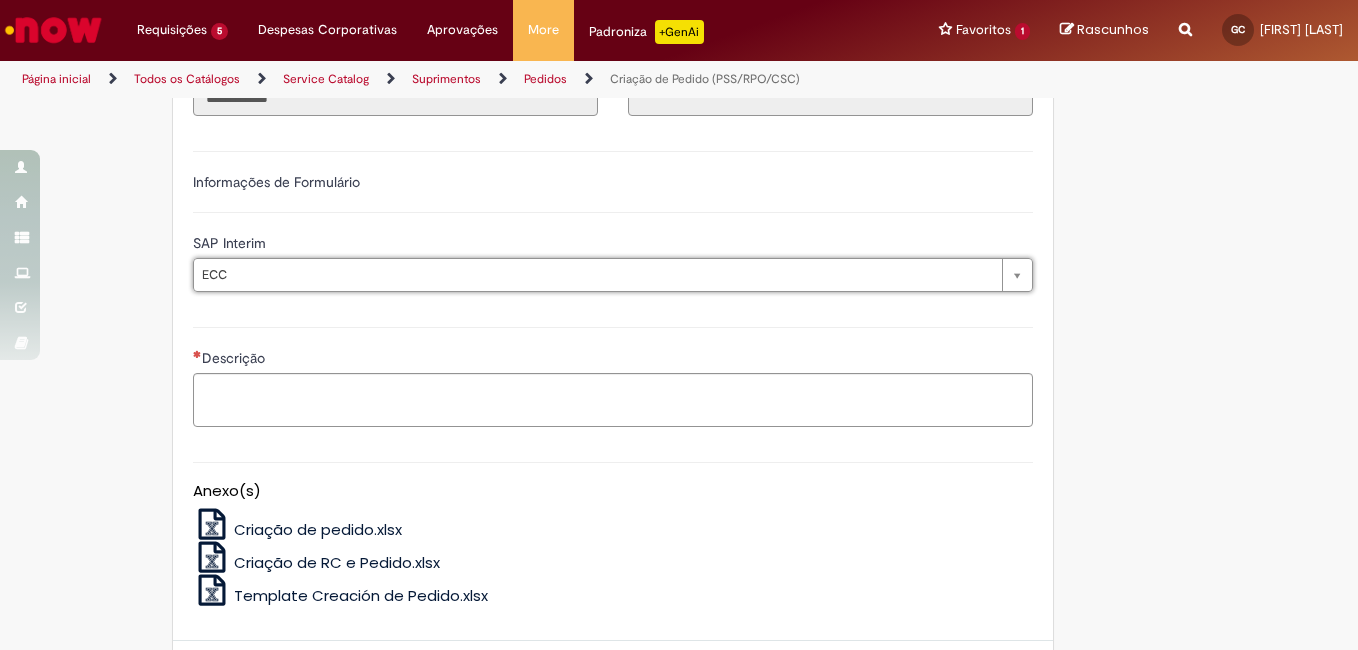 scroll, scrollTop: 0, scrollLeft: 26, axis: horizontal 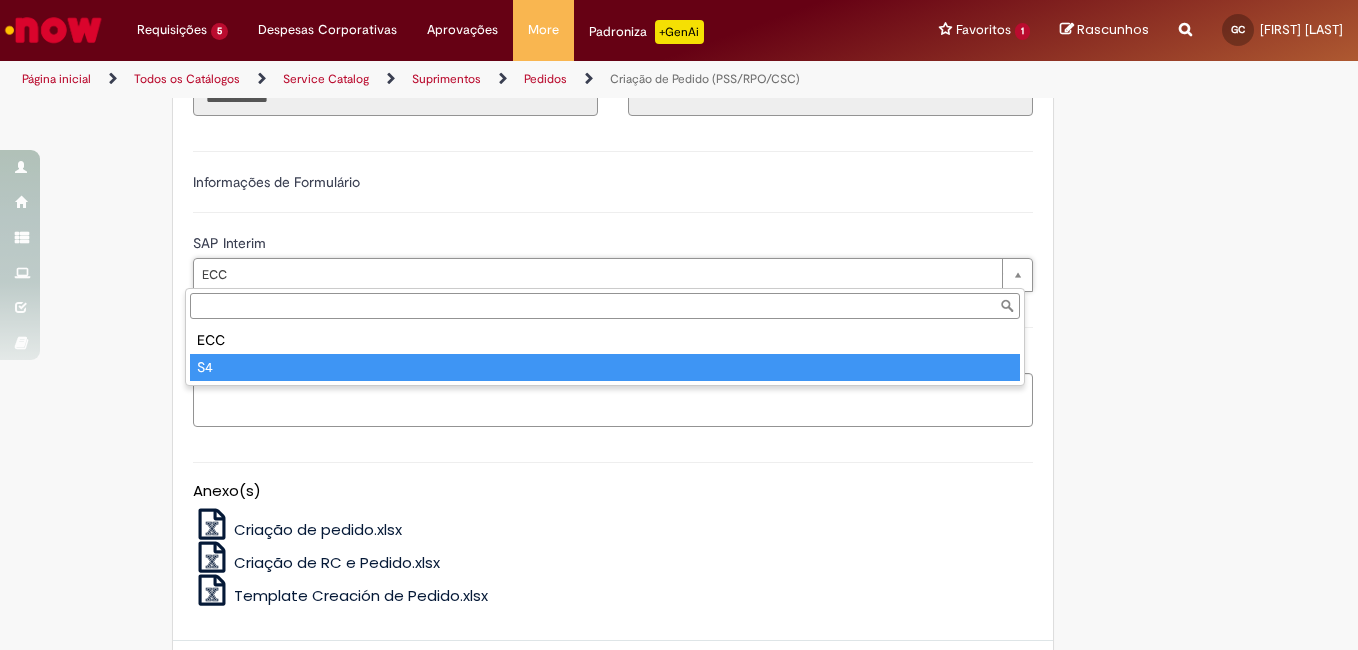 type on "**" 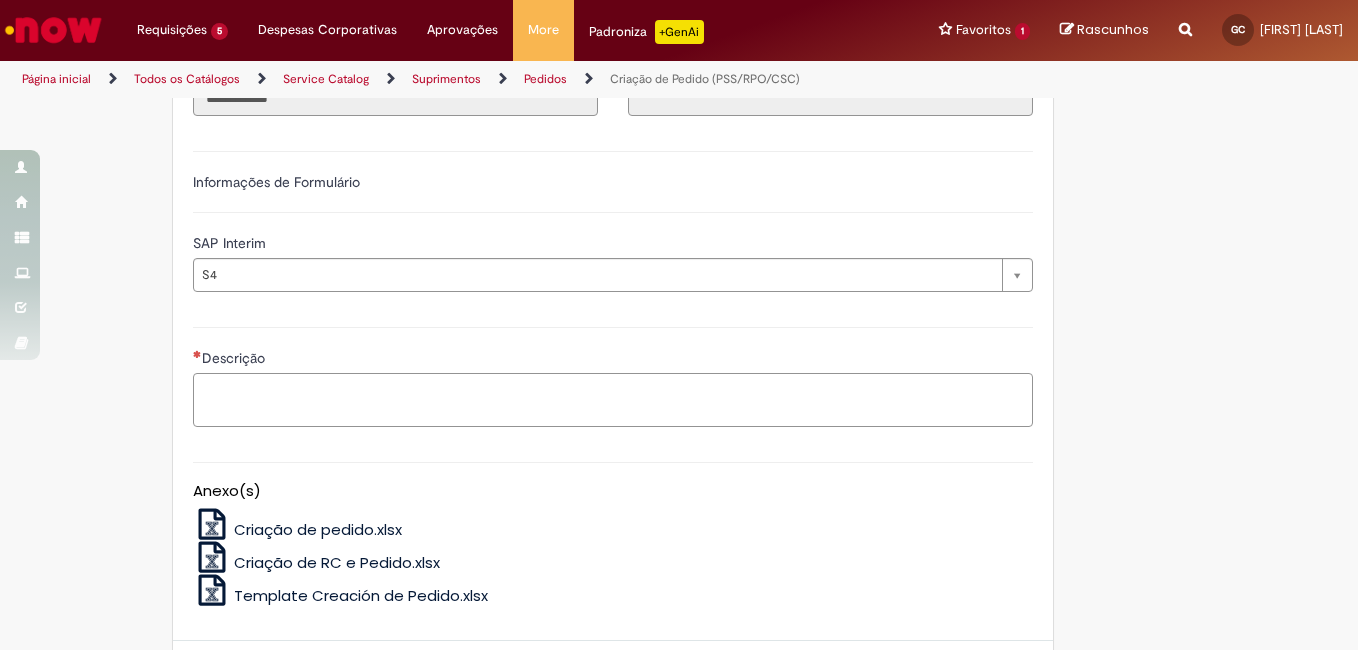 scroll, scrollTop: 0, scrollLeft: 0, axis: both 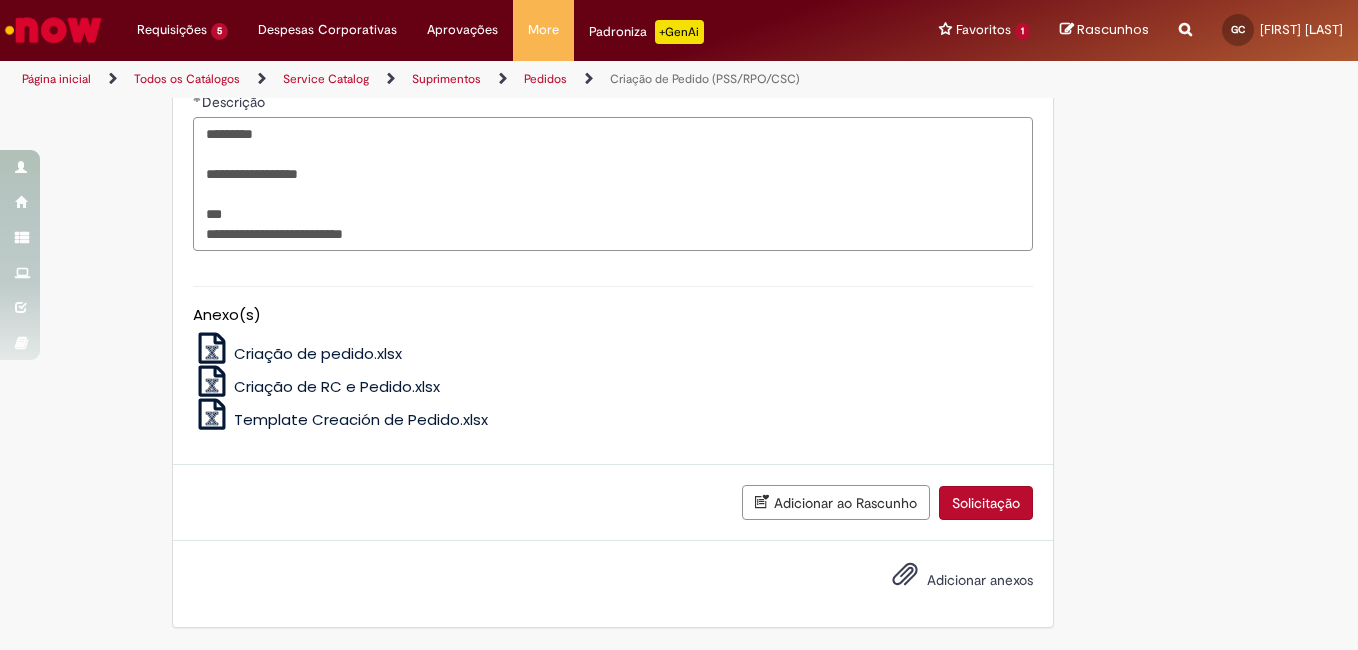 type on "**********" 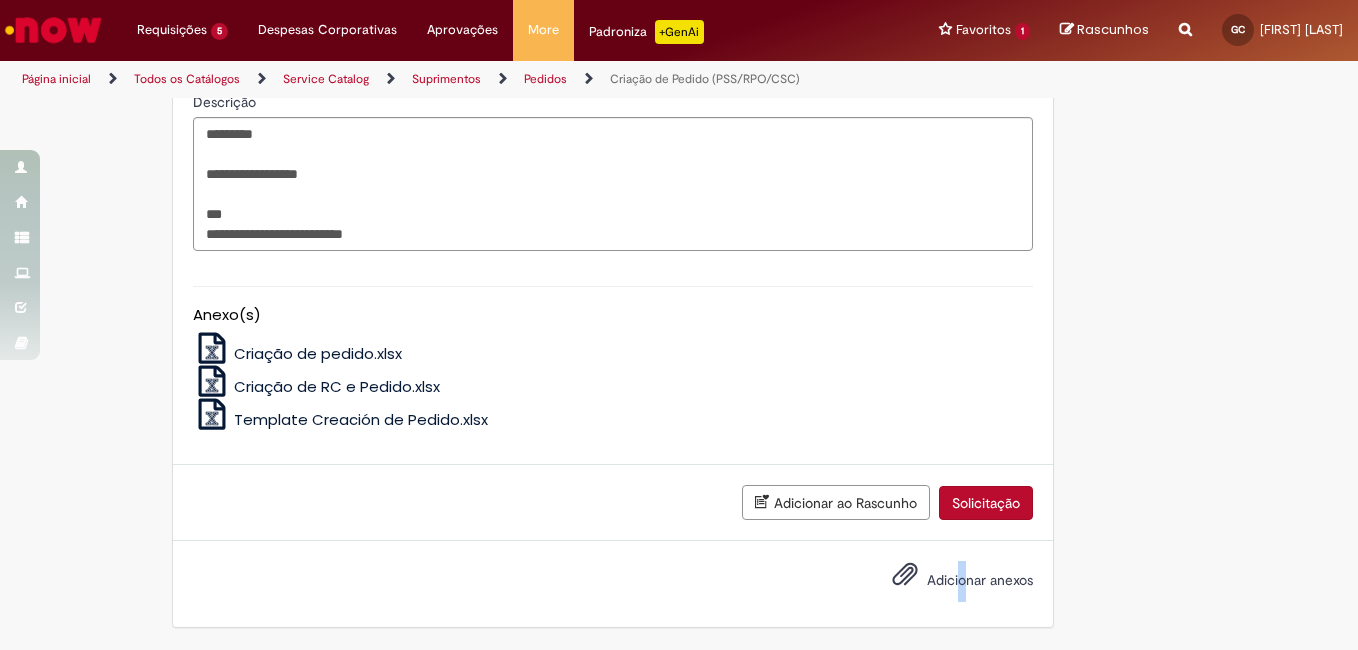 drag, startPoint x: 952, startPoint y: 551, endPoint x: 955, endPoint y: 576, distance: 25.179358 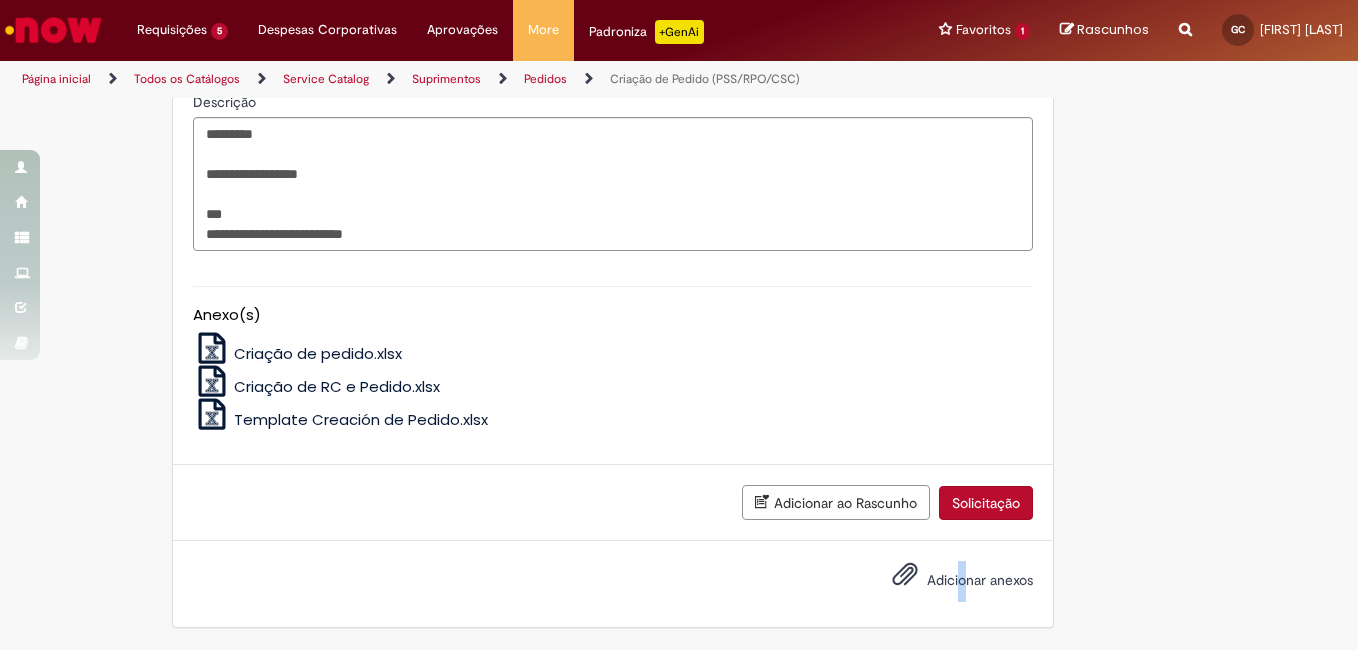 click on "Adicionar anexos" at bounding box center [980, 580] 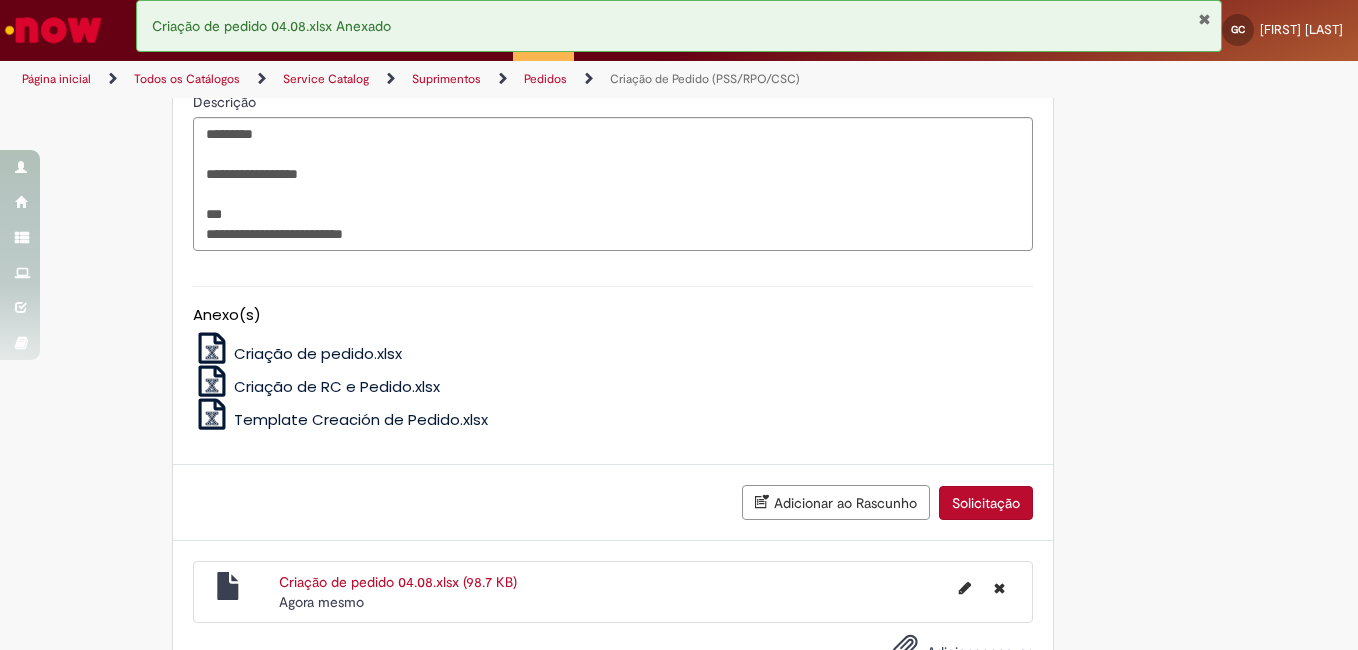 click on "Solicitação" at bounding box center [986, 503] 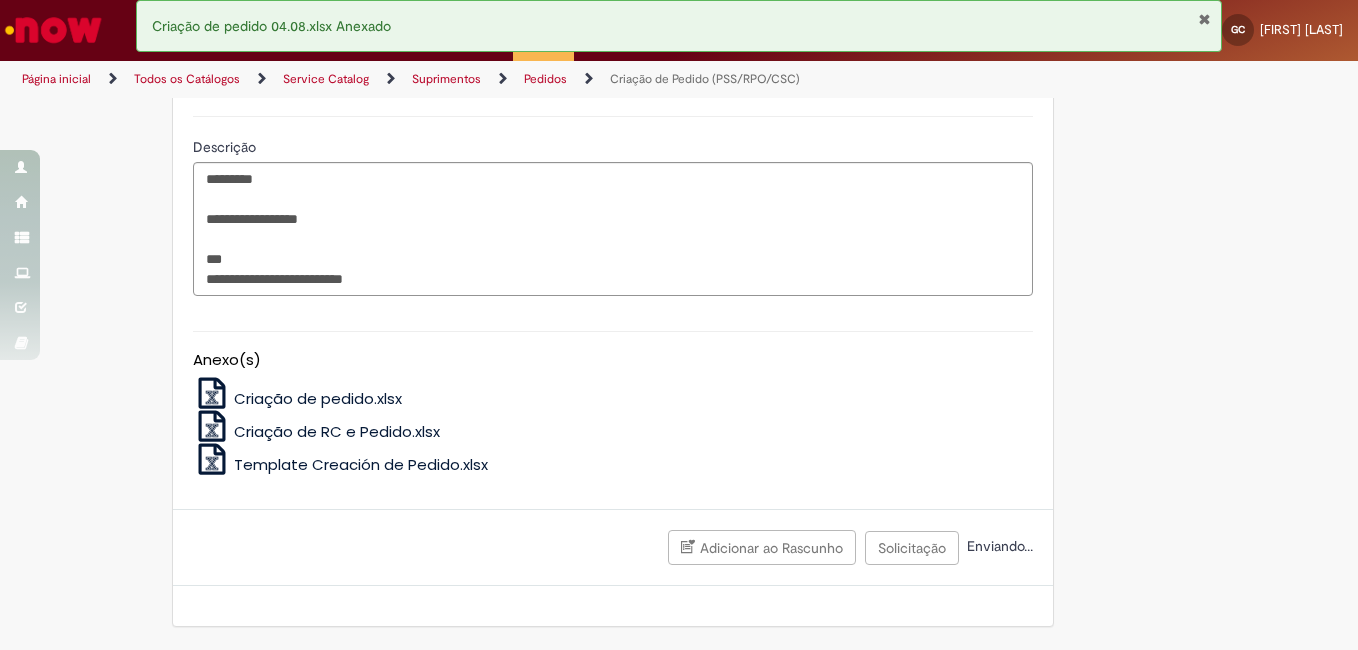 scroll, scrollTop: 1077, scrollLeft: 0, axis: vertical 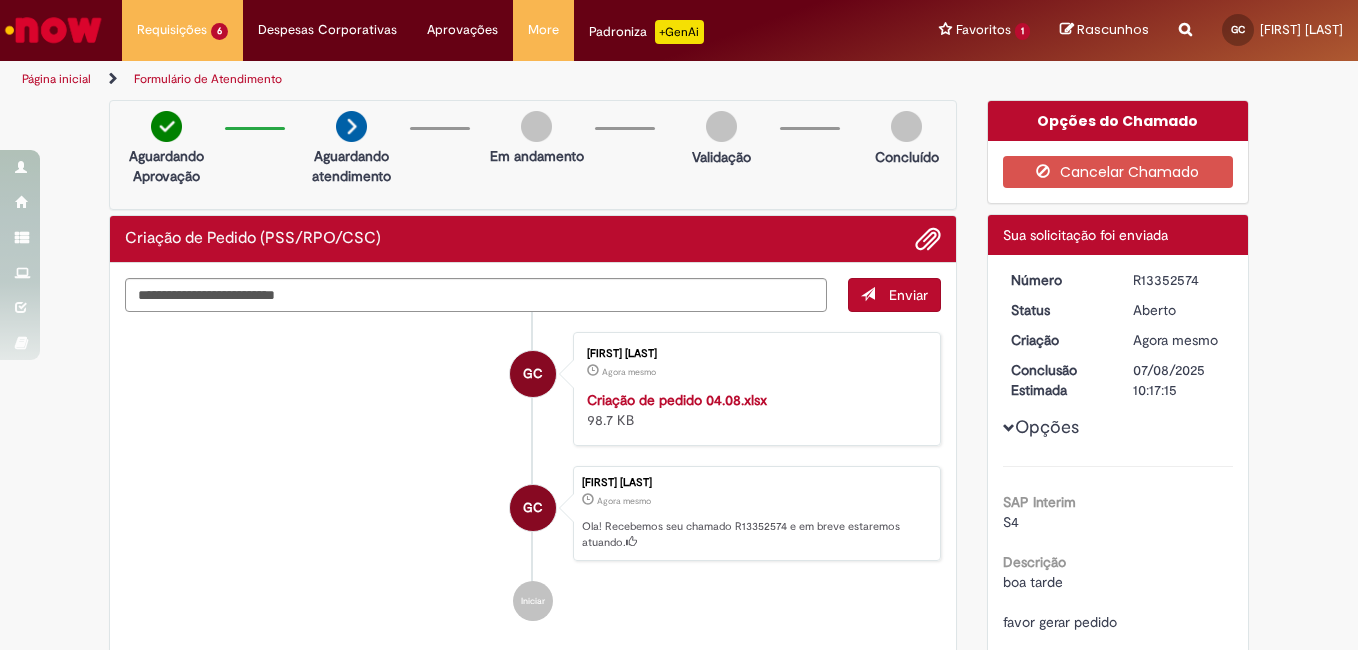 drag, startPoint x: 1125, startPoint y: 279, endPoint x: 1235, endPoint y: 277, distance: 110.01818 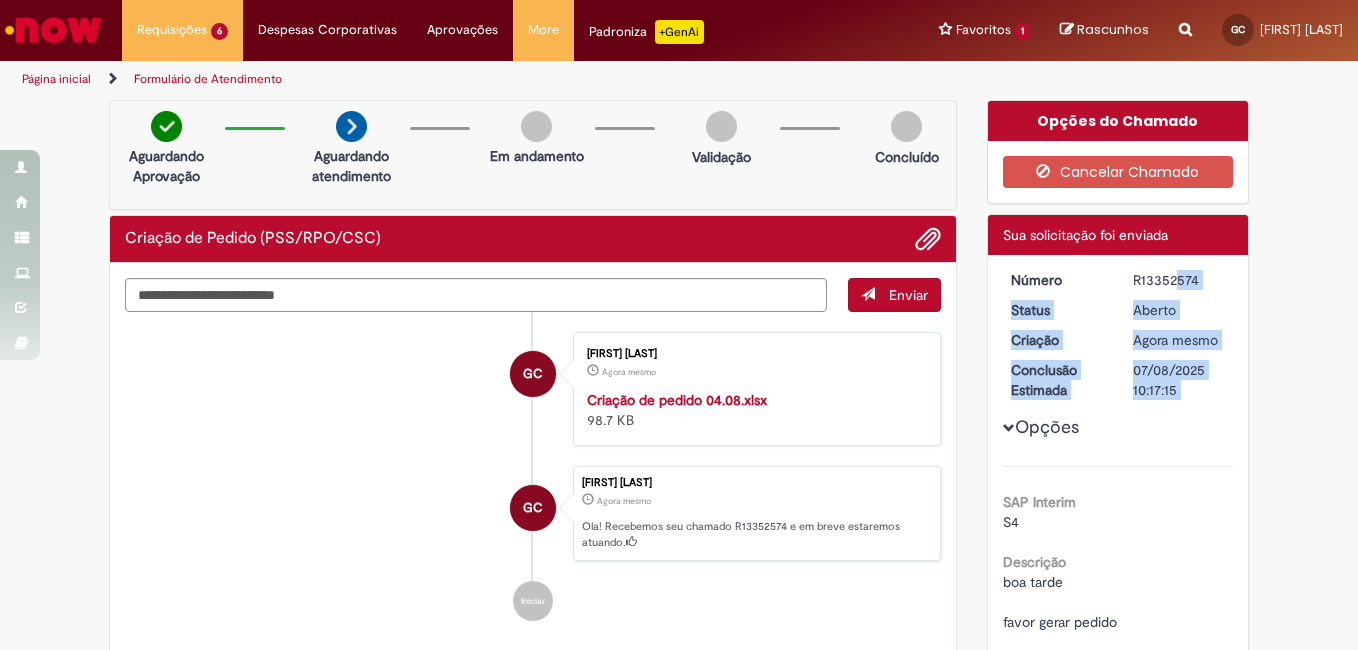 copy on "R13352574
Status
Aberto
Criação
Agora mesmo Agora mesmo
Conclusão Estimada
07/08/2025 10:17:15
Opções" 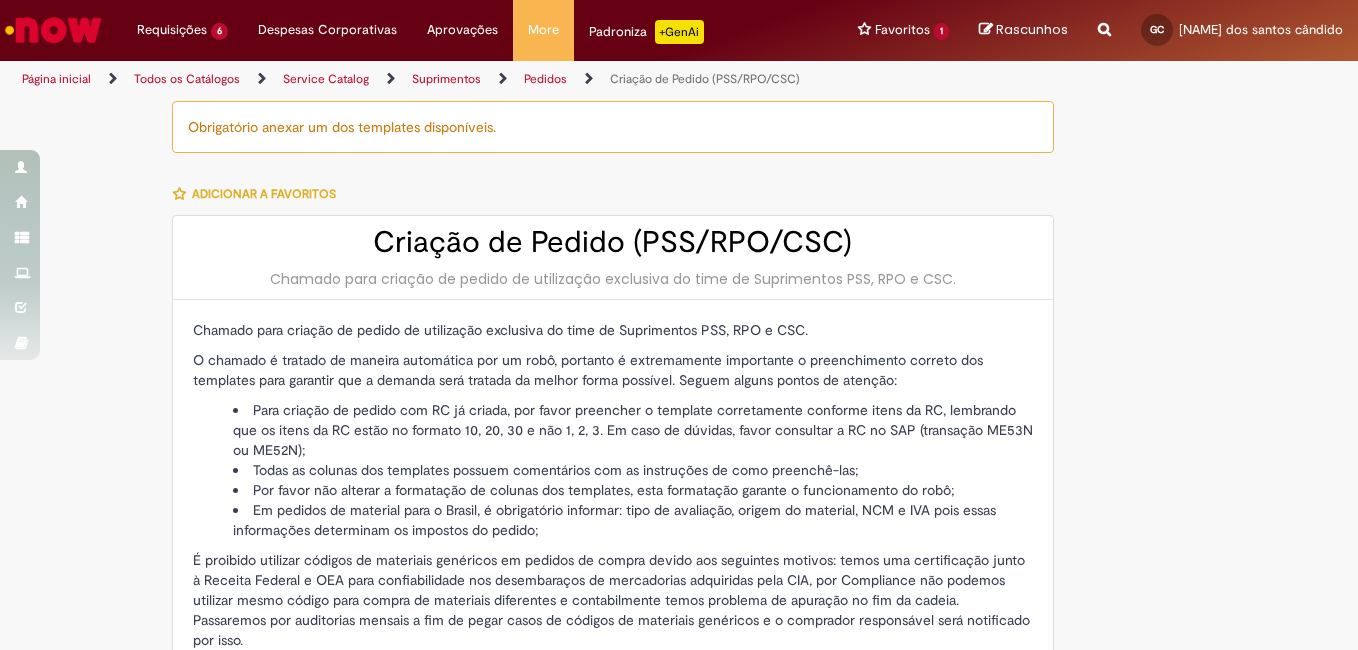 scroll, scrollTop: 0, scrollLeft: 0, axis: both 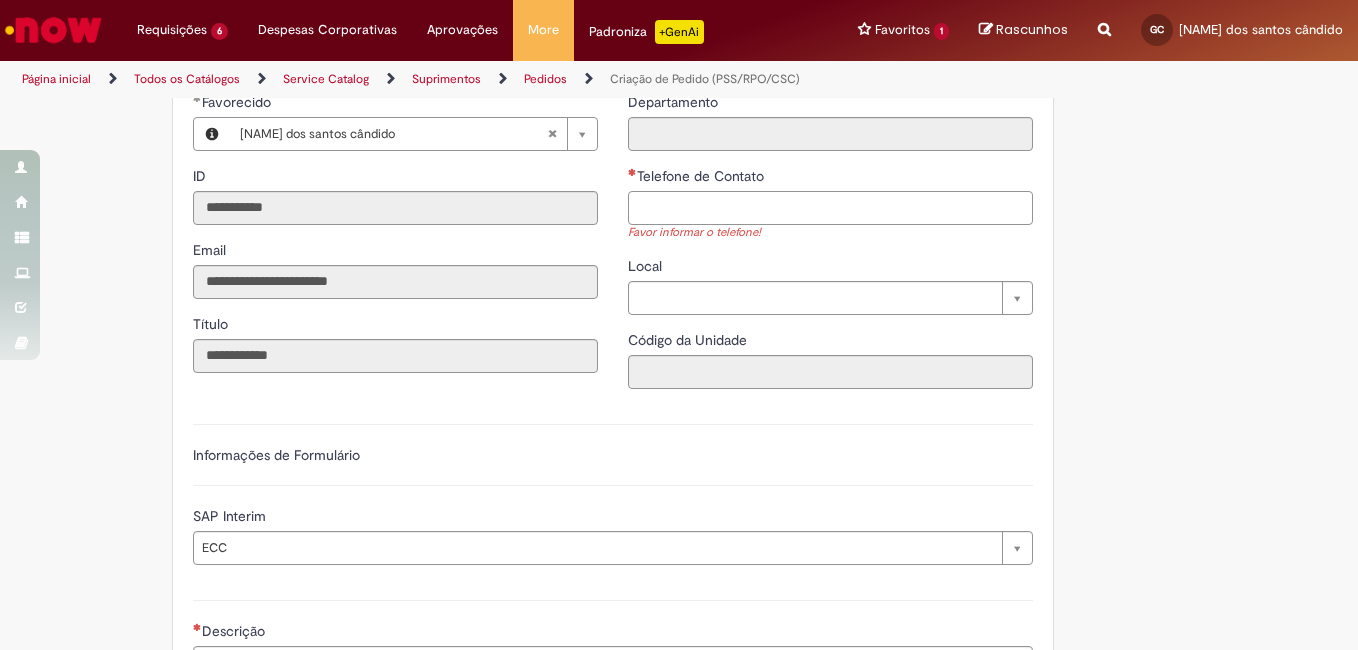 click on "Telefone de Contato" at bounding box center (830, 208) 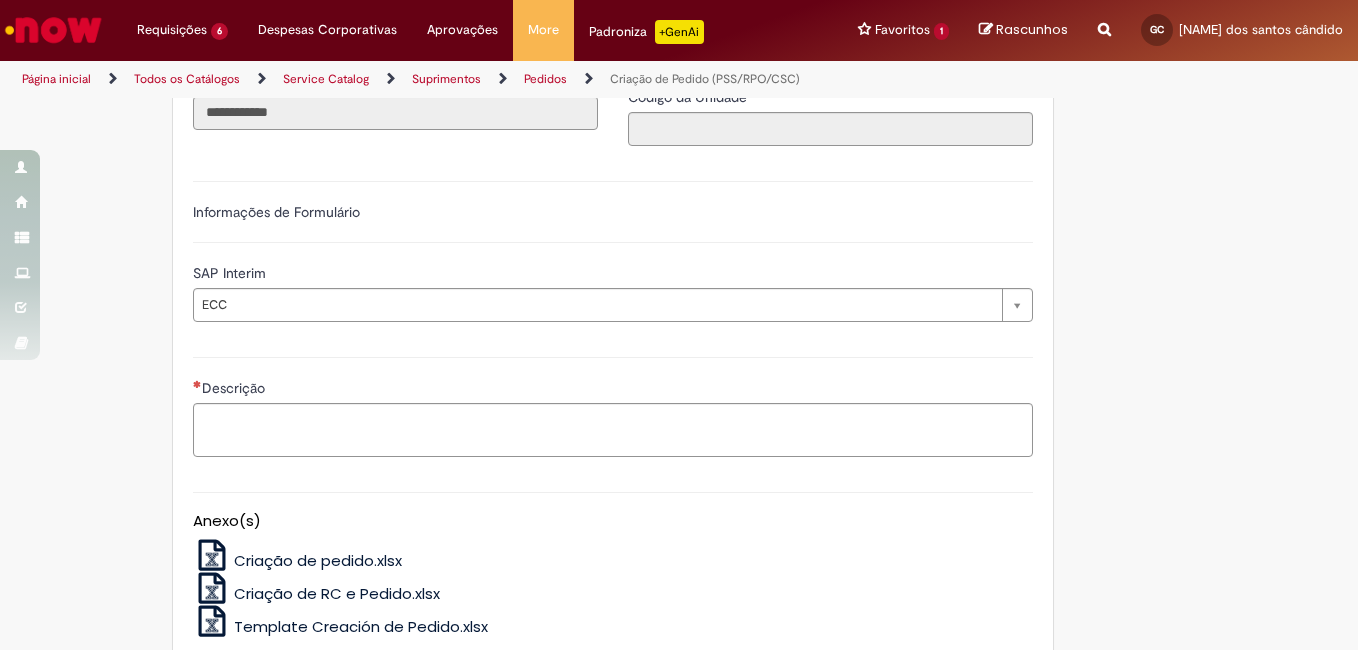 scroll, scrollTop: 858, scrollLeft: 0, axis: vertical 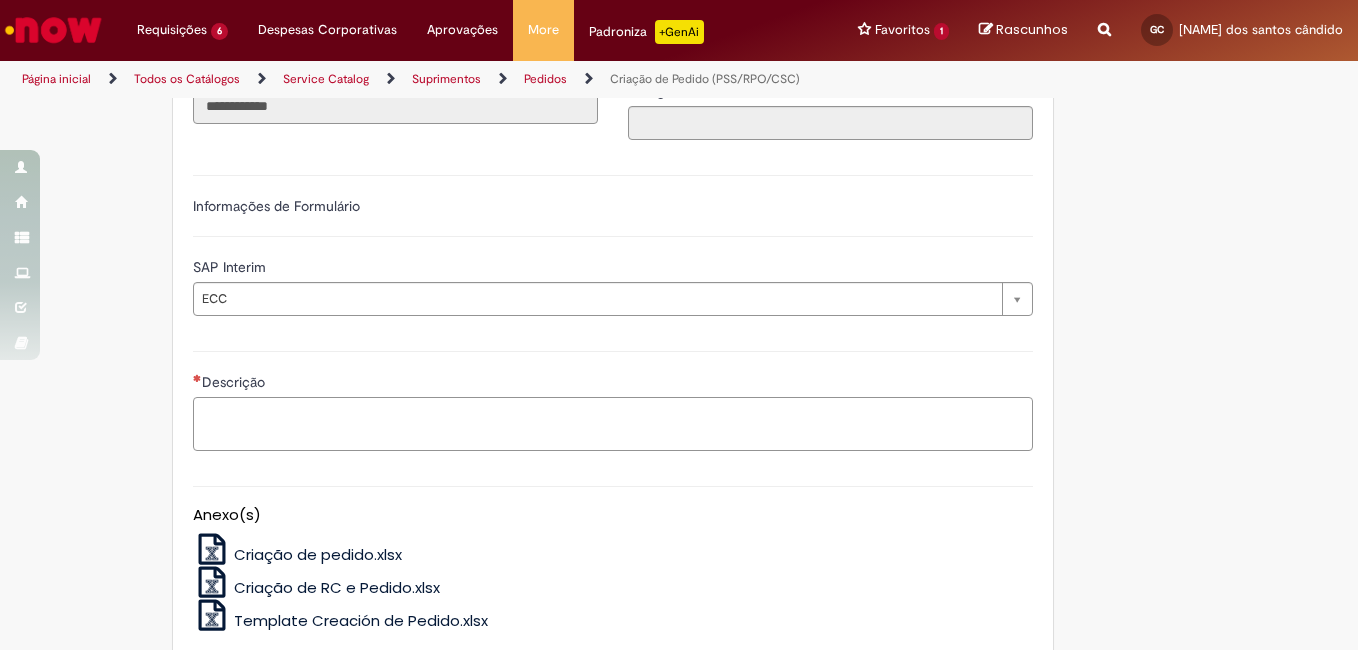 click on "Descrição" at bounding box center (613, 424) 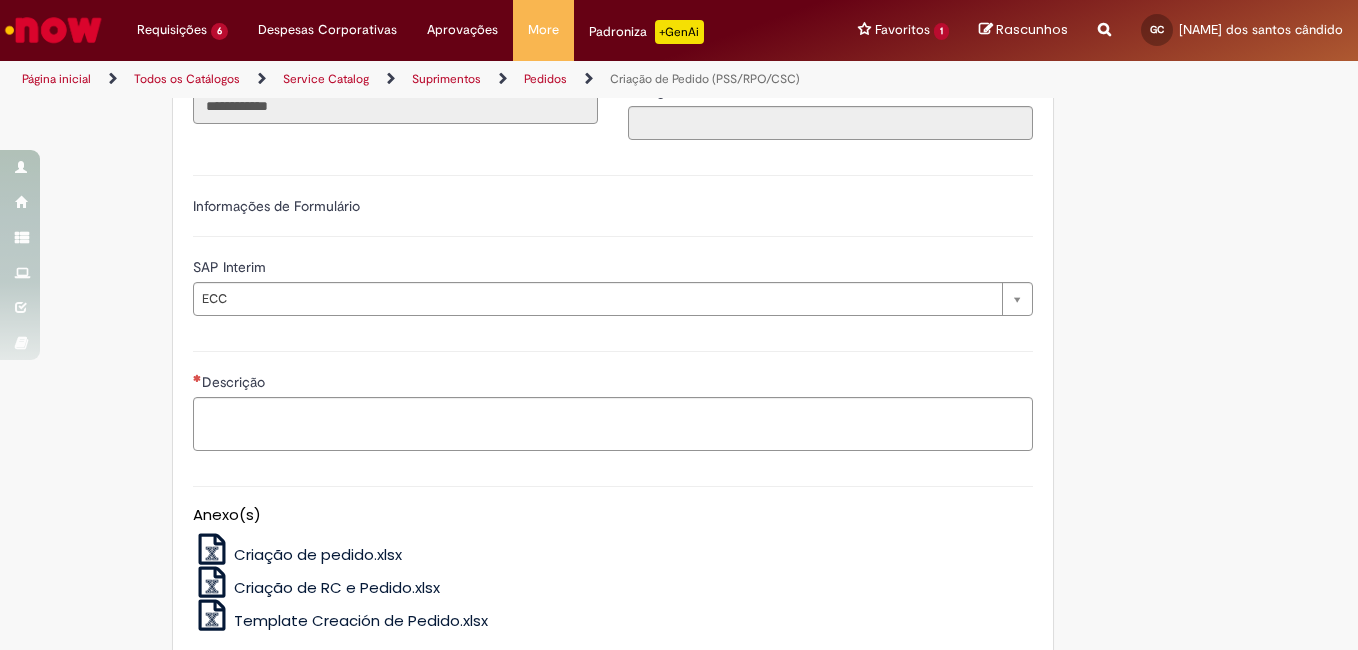 click on "Obrigatório anexar um dos templates disponíveis.
Adicionar a Favoritos
Criação de Pedido (PSS/RPO/CSC)
Chamado para criação de pedido de utilização exclusiva do time de Suprimentos PSS, RPO e CSC.
Chamado para criação de pedido de utilização exclusiva do time de Suprimentos PSS, RPO e CSC.
O chamado é tratado de maneira automática por um robô, portanto é extremamente importante o preenchimento correto dos templates para garantir que a demanda será tratada da melhor forma possível. Seguem alguns pontos de atenção:
Para criação de pedido com RC já criada, por favor preencher o template corretamente conforme itens da RC, lembrando que os itens da RC estão no formato 10, 20, 30 e não 1, 2, 3. Em caso de dúvidas, favor consultar a RC no SAP (transação ME53N ou ME52N);
Country Code ** Favorecido     ID" at bounding box center (679, 46) 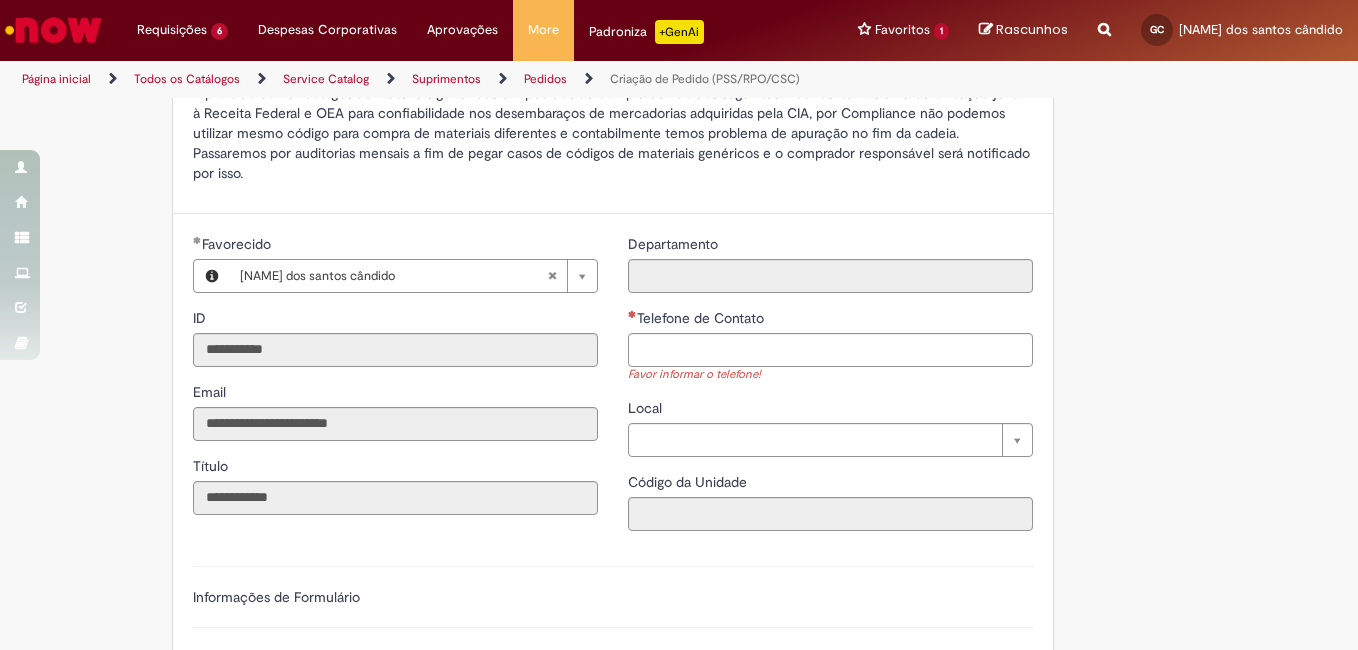 scroll, scrollTop: 468, scrollLeft: 0, axis: vertical 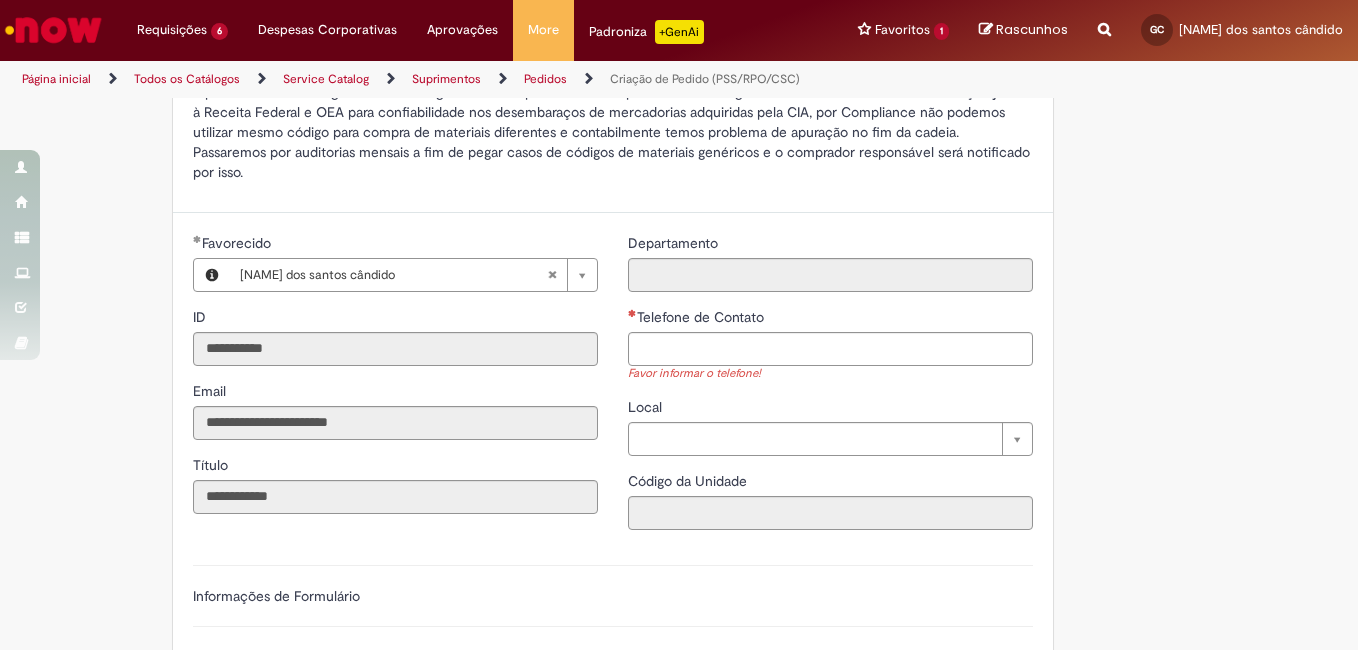 type 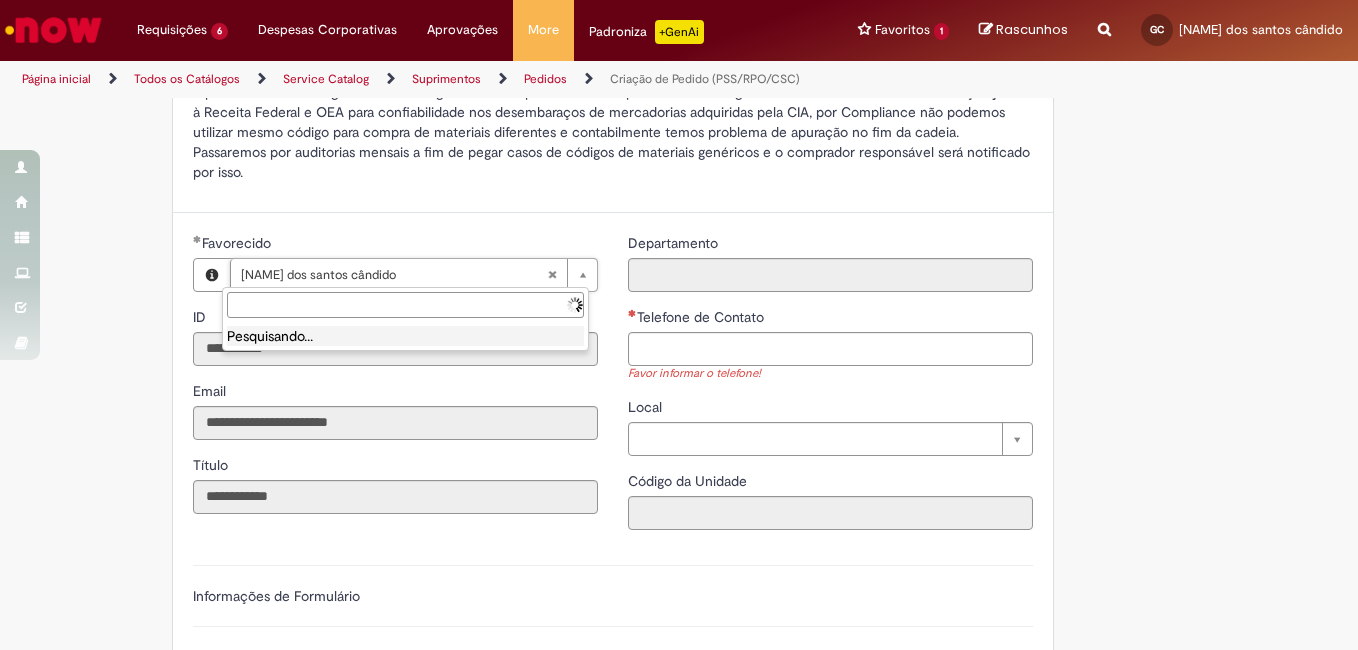 type on "**********" 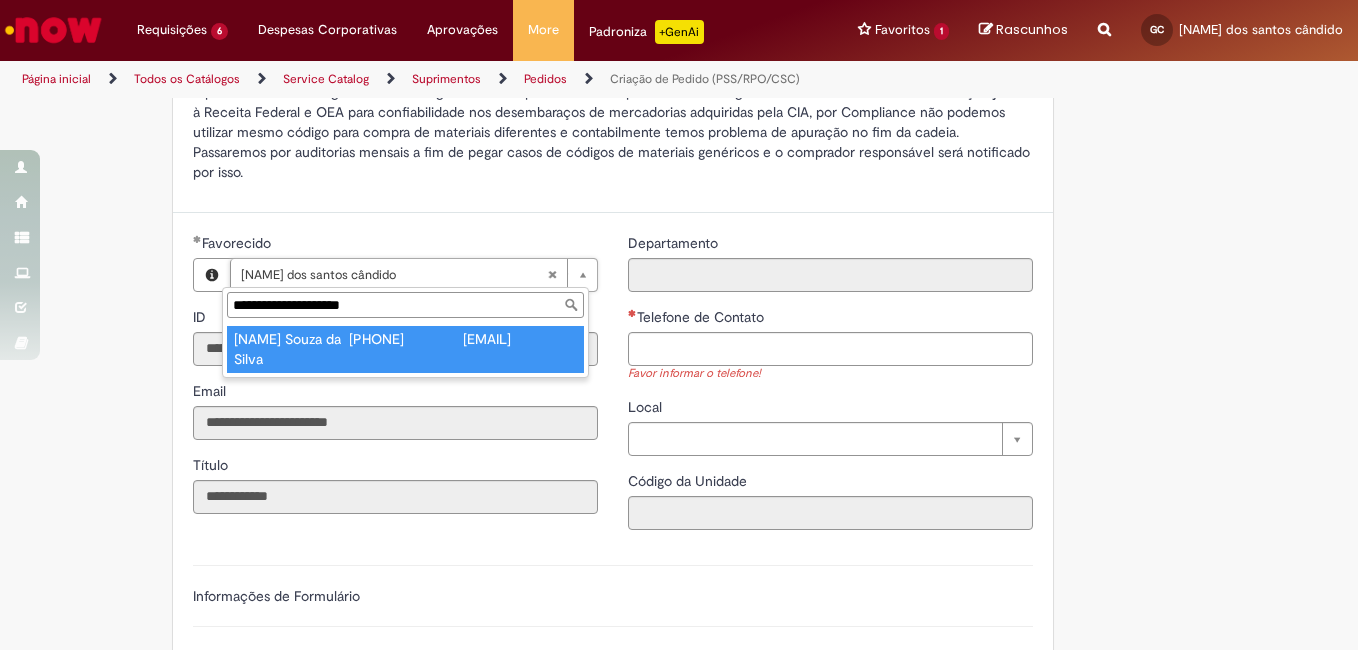 type on "**********" 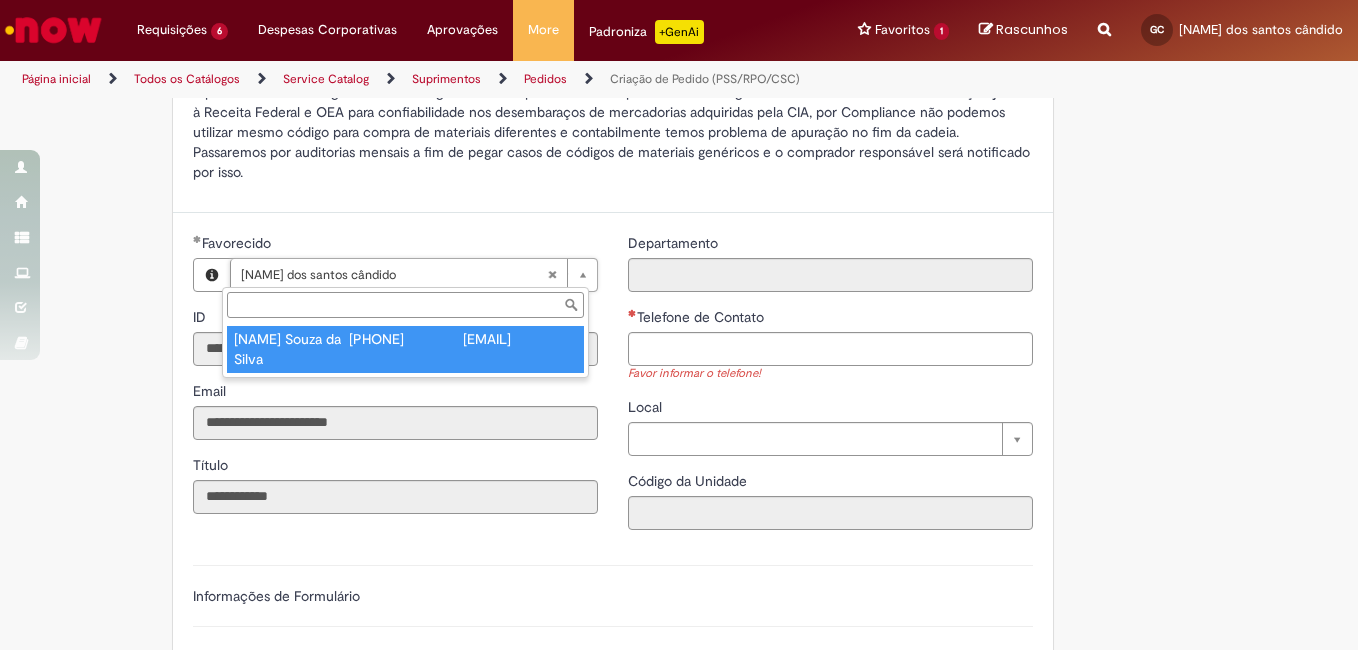 type on "********" 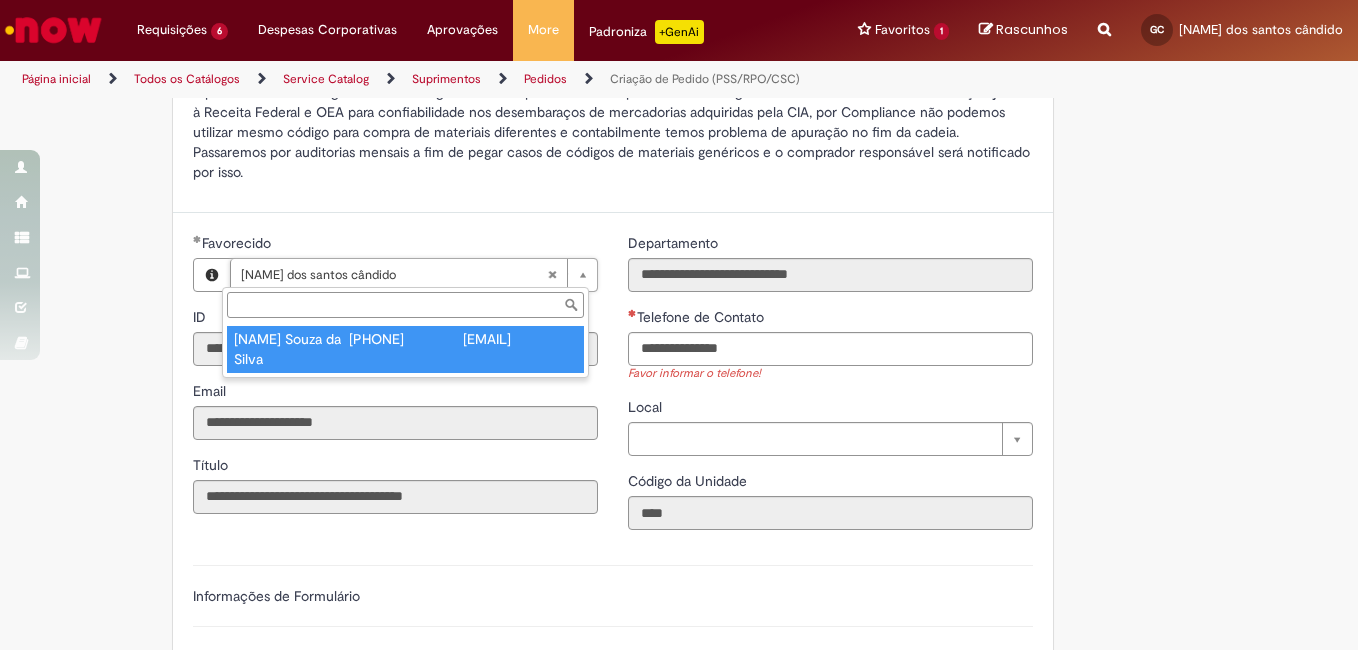type on "**********" 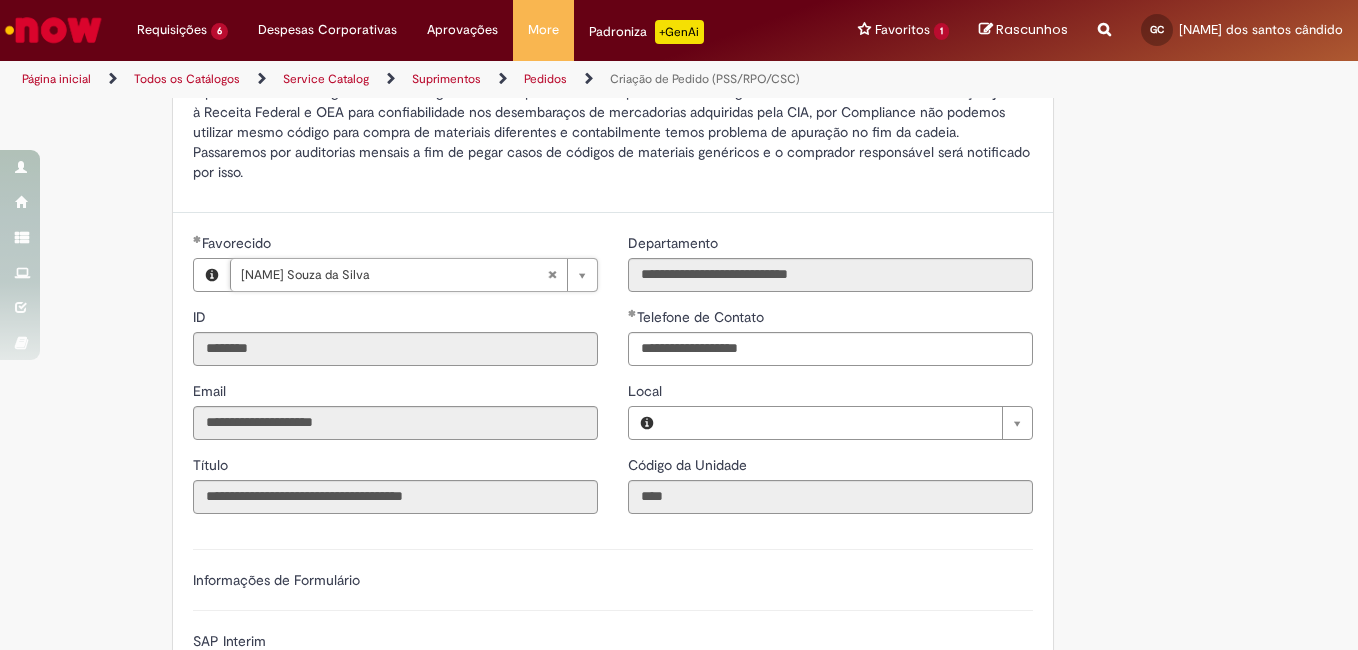 scroll, scrollTop: 0, scrollLeft: 136, axis: horizontal 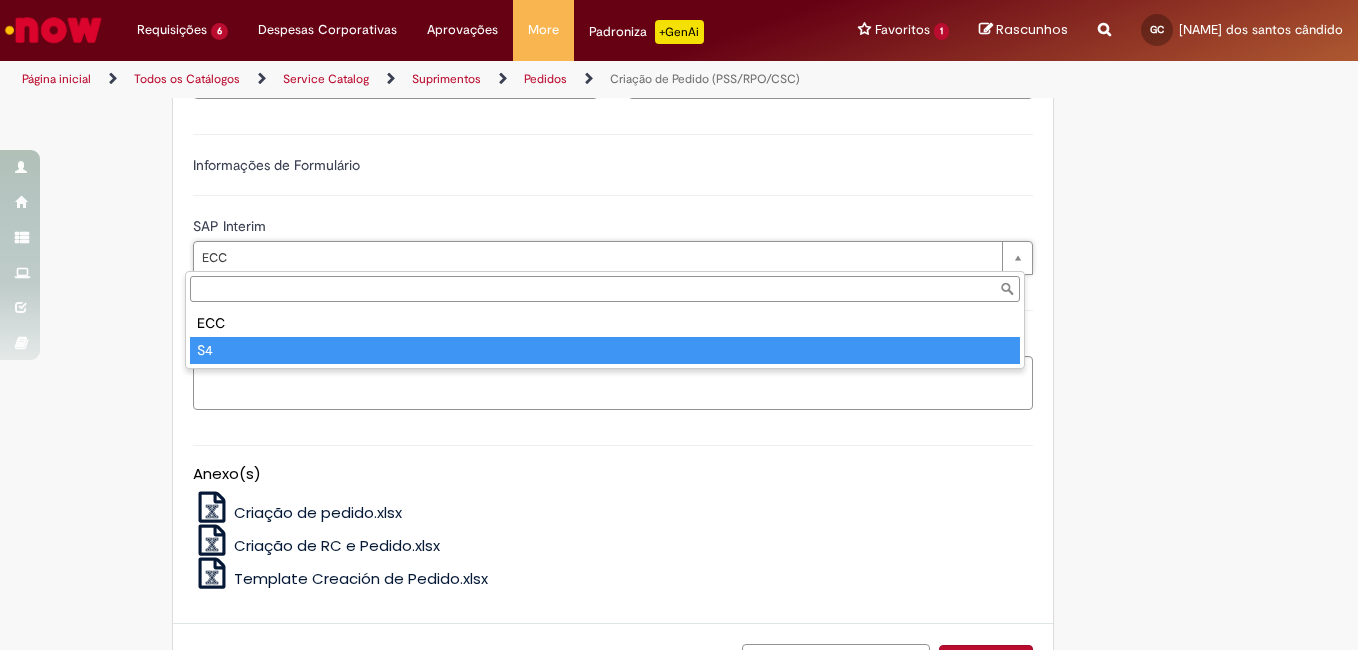 drag, startPoint x: 261, startPoint y: 257, endPoint x: 248, endPoint y: 342, distance: 85.98837 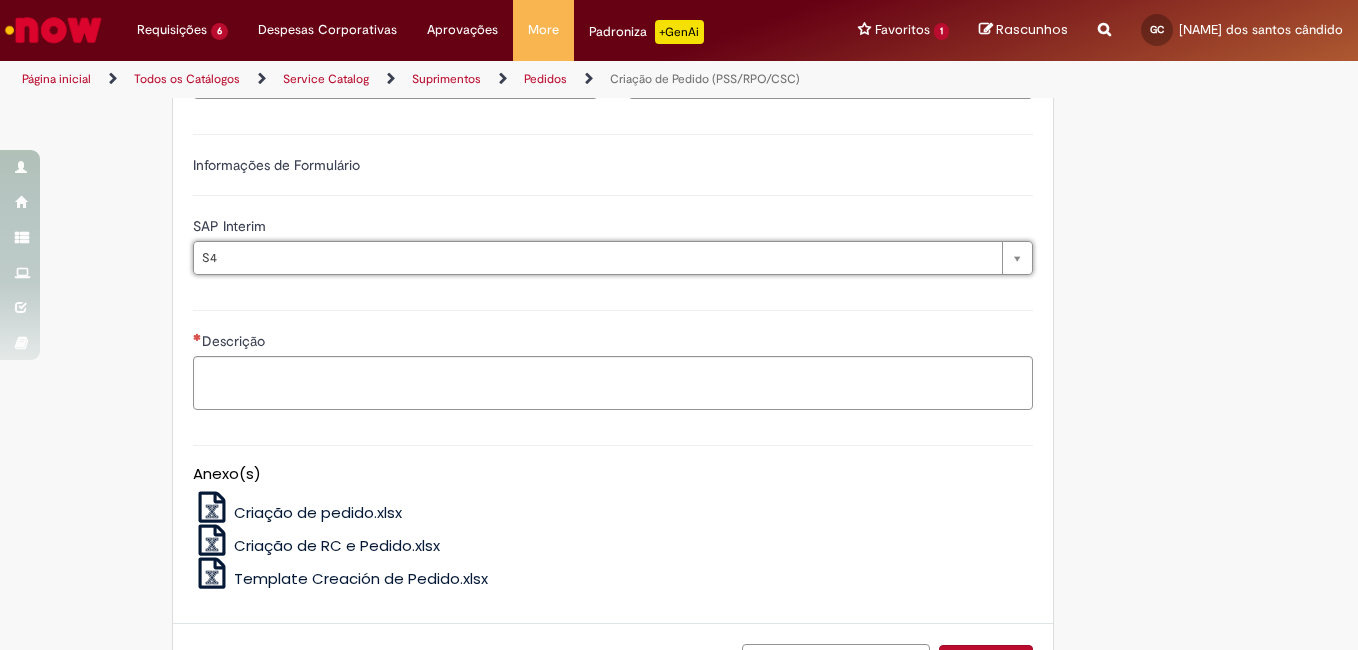 scroll, scrollTop: 0, scrollLeft: 0, axis: both 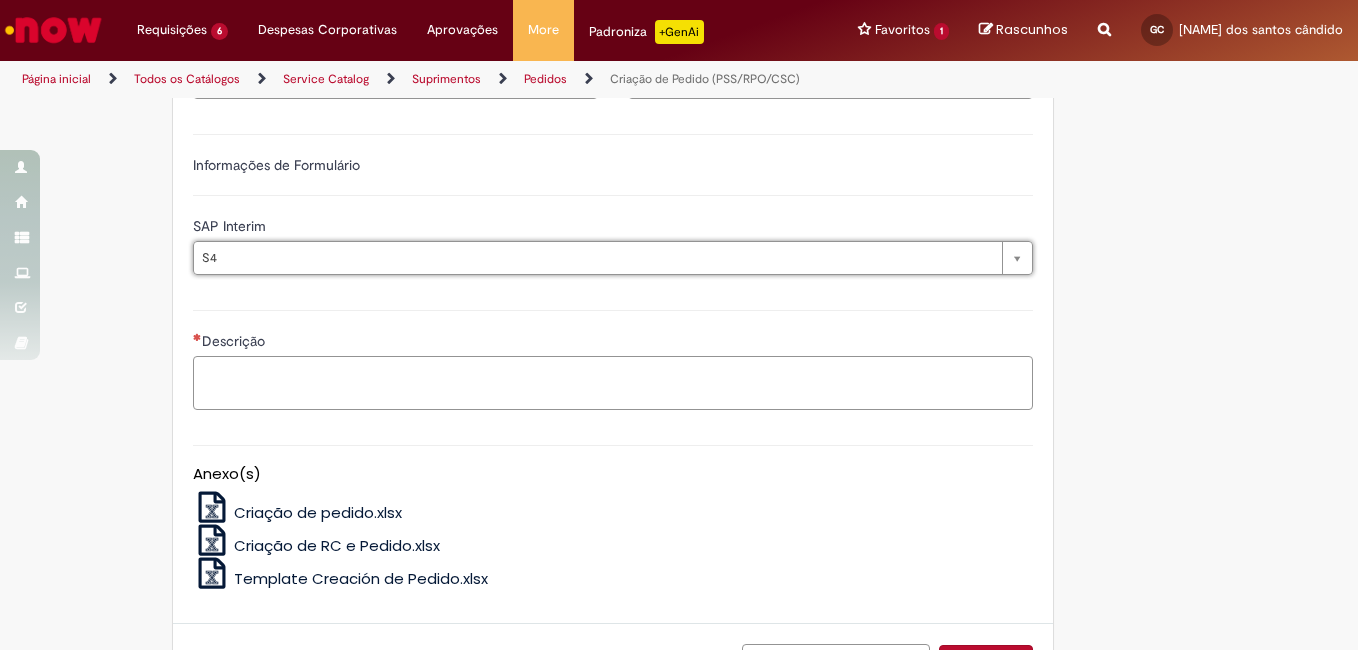click on "Descrição" at bounding box center [613, 383] 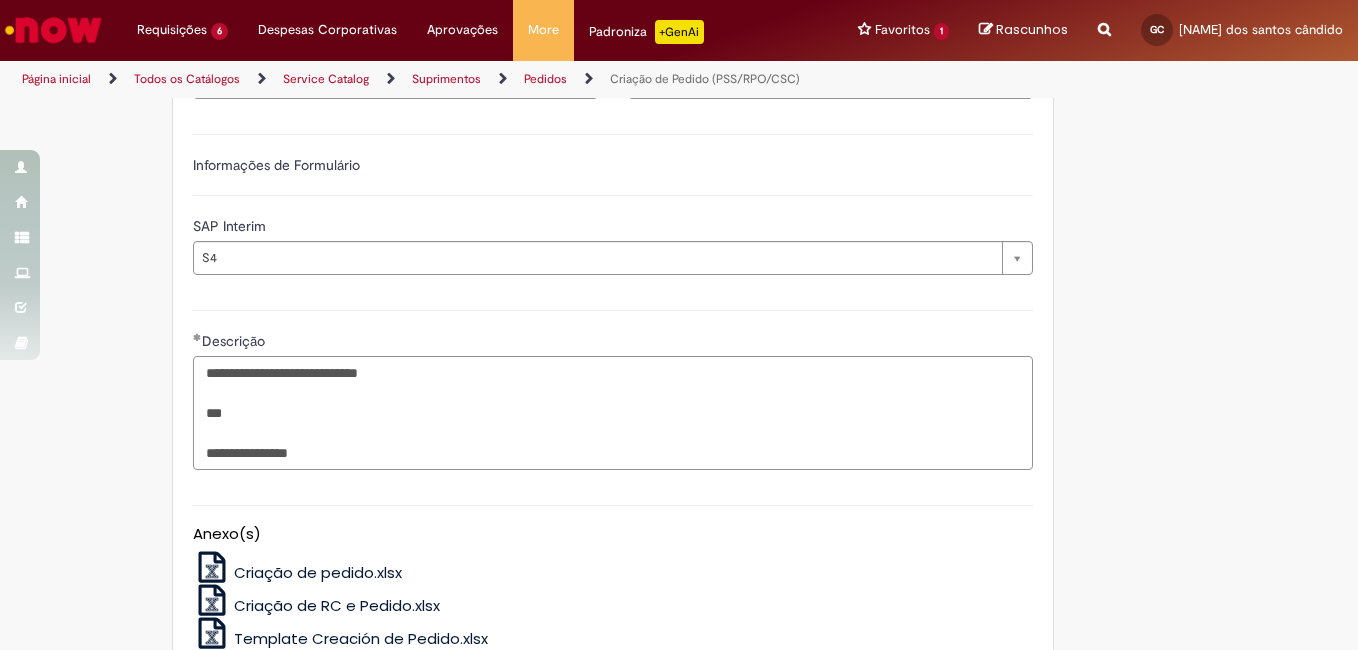 scroll, scrollTop: 1102, scrollLeft: 0, axis: vertical 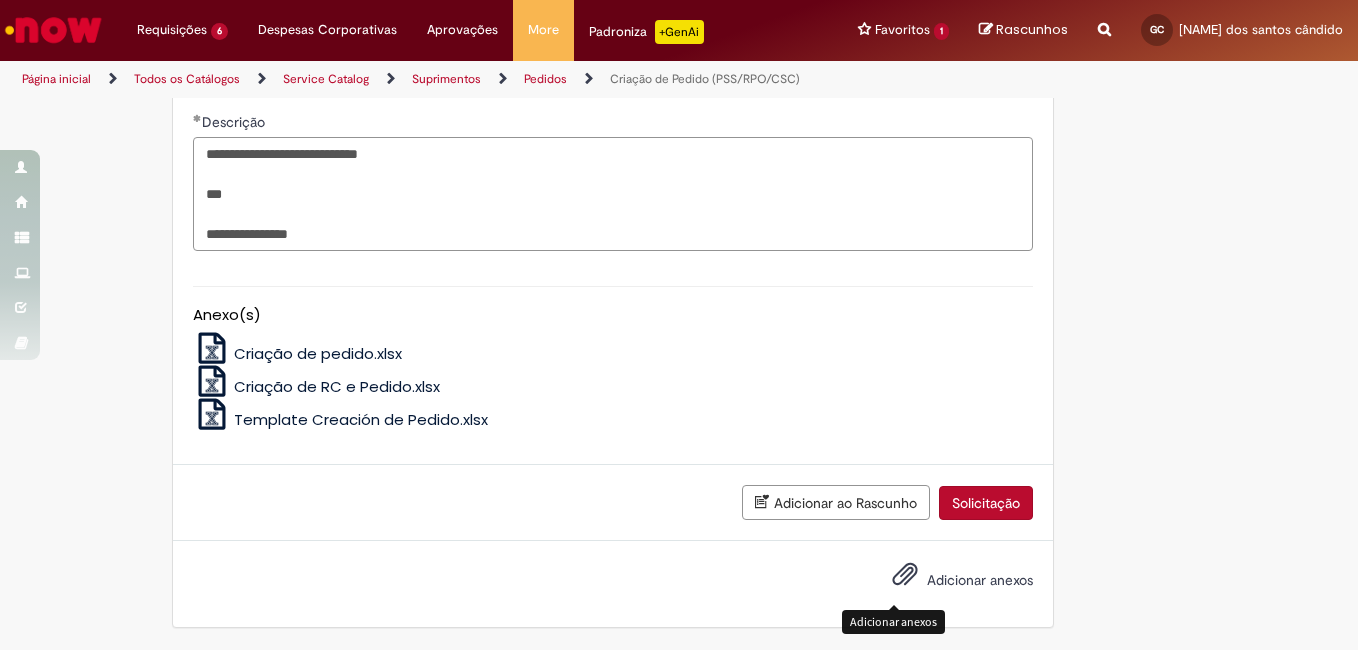 type on "**********" 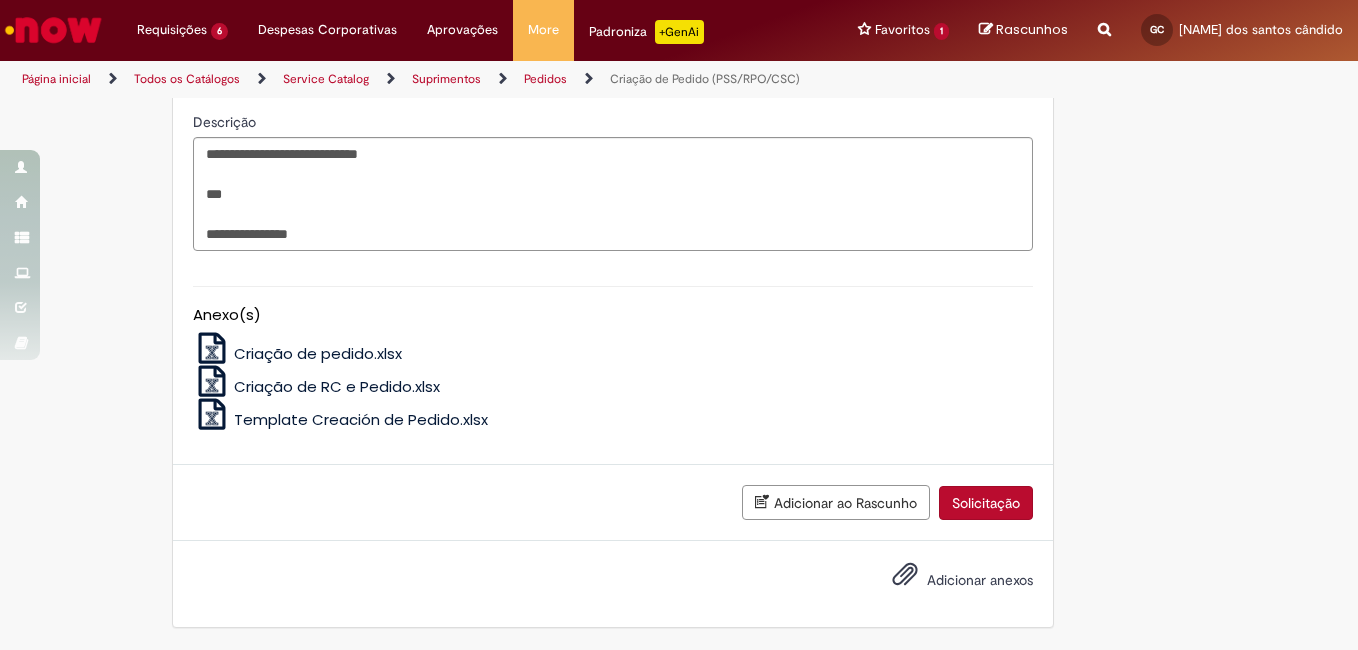 click on "Adicionar anexos" at bounding box center (980, 580) 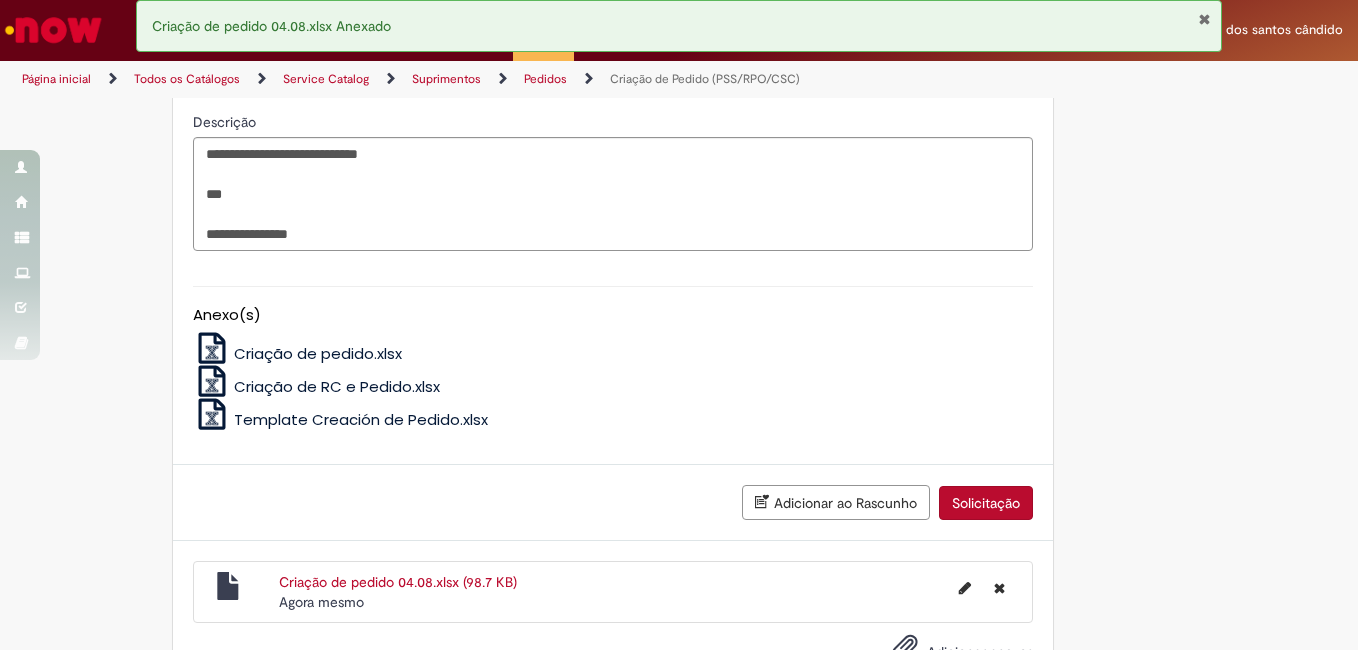 scroll, scrollTop: 1174, scrollLeft: 0, axis: vertical 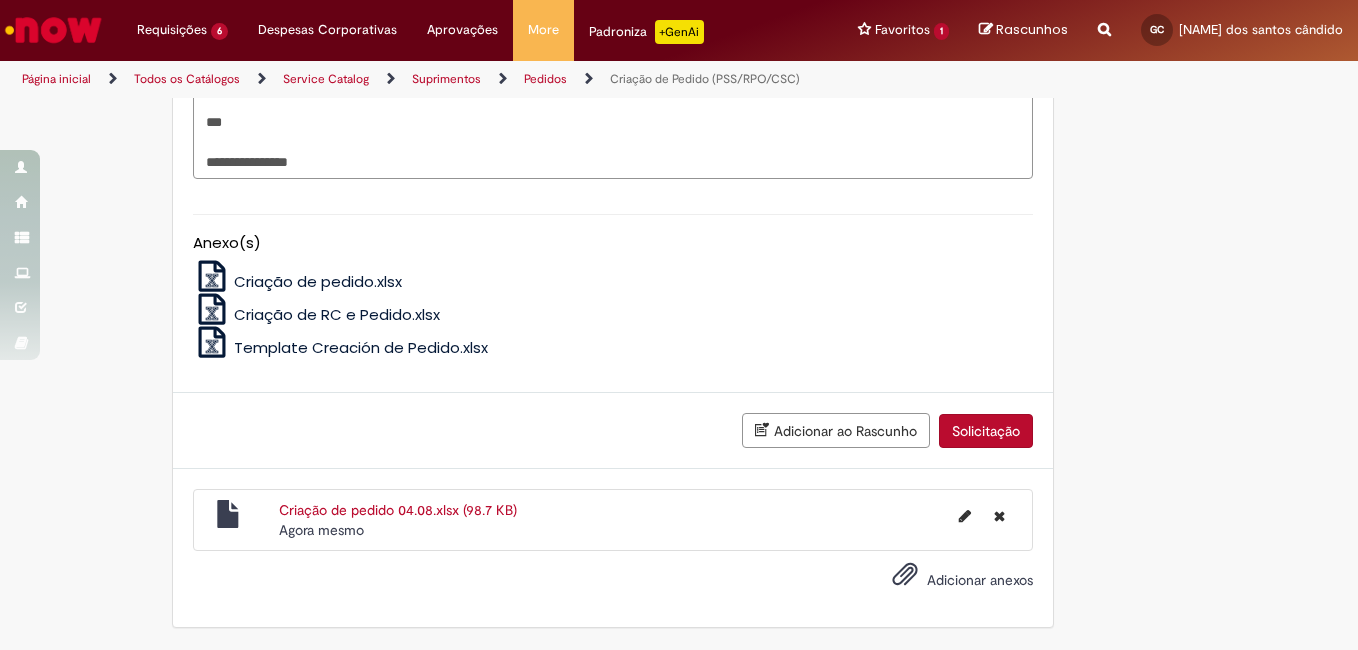 click on "Solicitação" at bounding box center [986, 431] 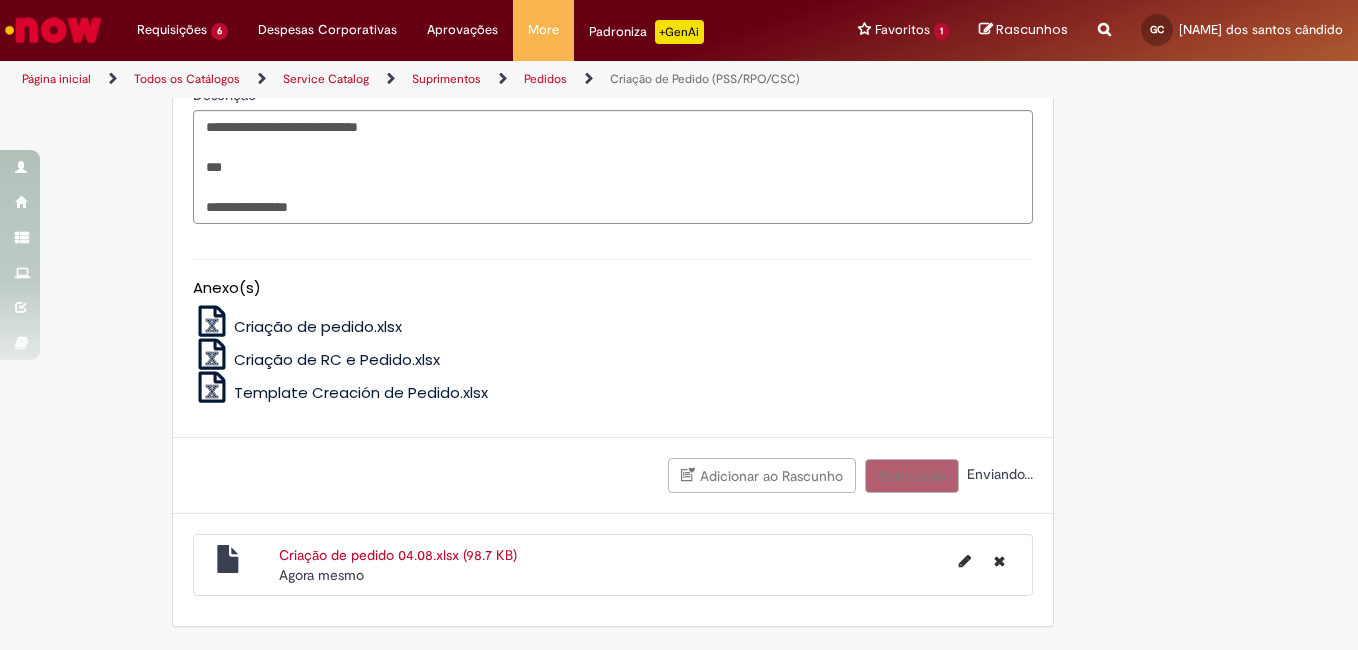 scroll, scrollTop: 1129, scrollLeft: 0, axis: vertical 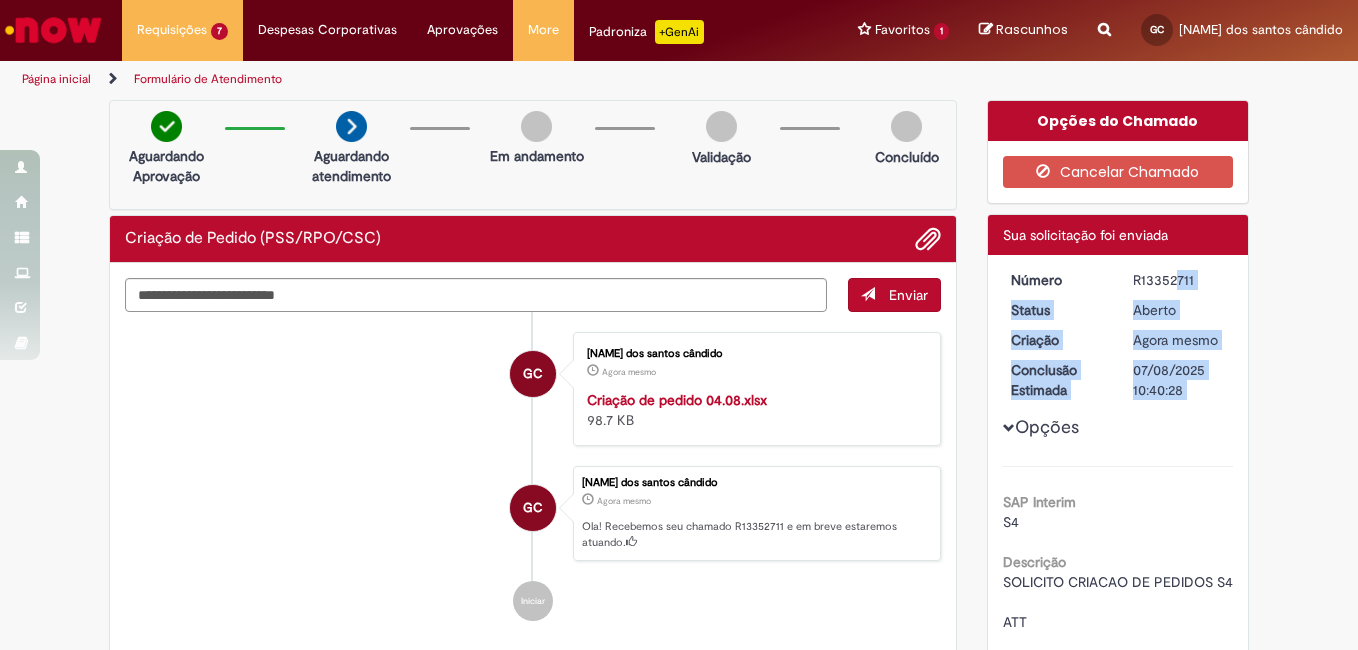 drag, startPoint x: 1117, startPoint y: 276, endPoint x: 1249, endPoint y: 267, distance: 132.30646 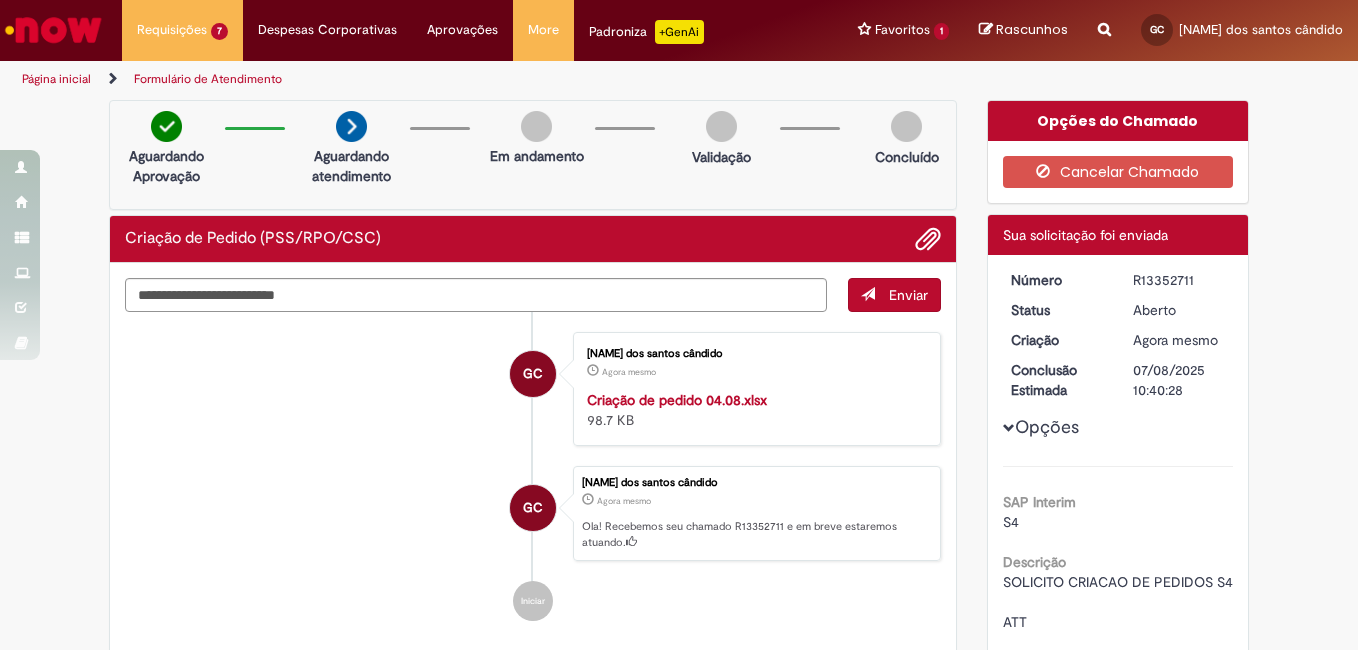 click on "R13352711" at bounding box center [1179, 280] 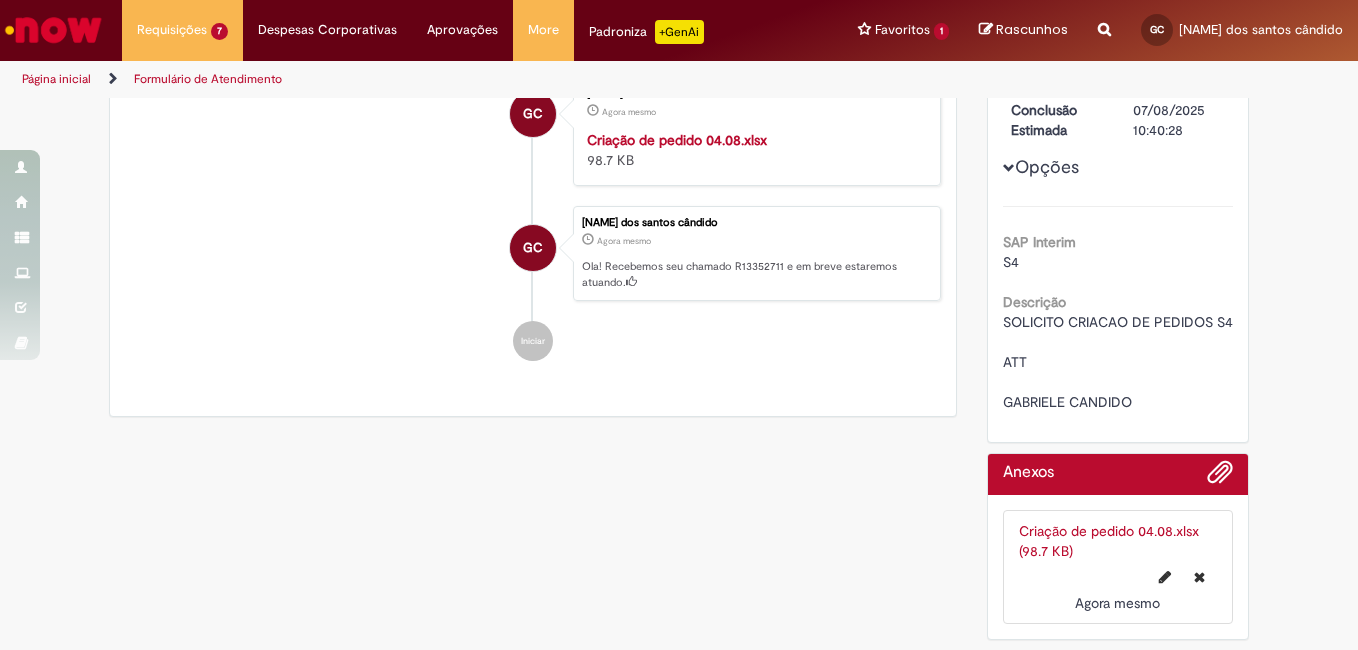 scroll, scrollTop: 0, scrollLeft: 0, axis: both 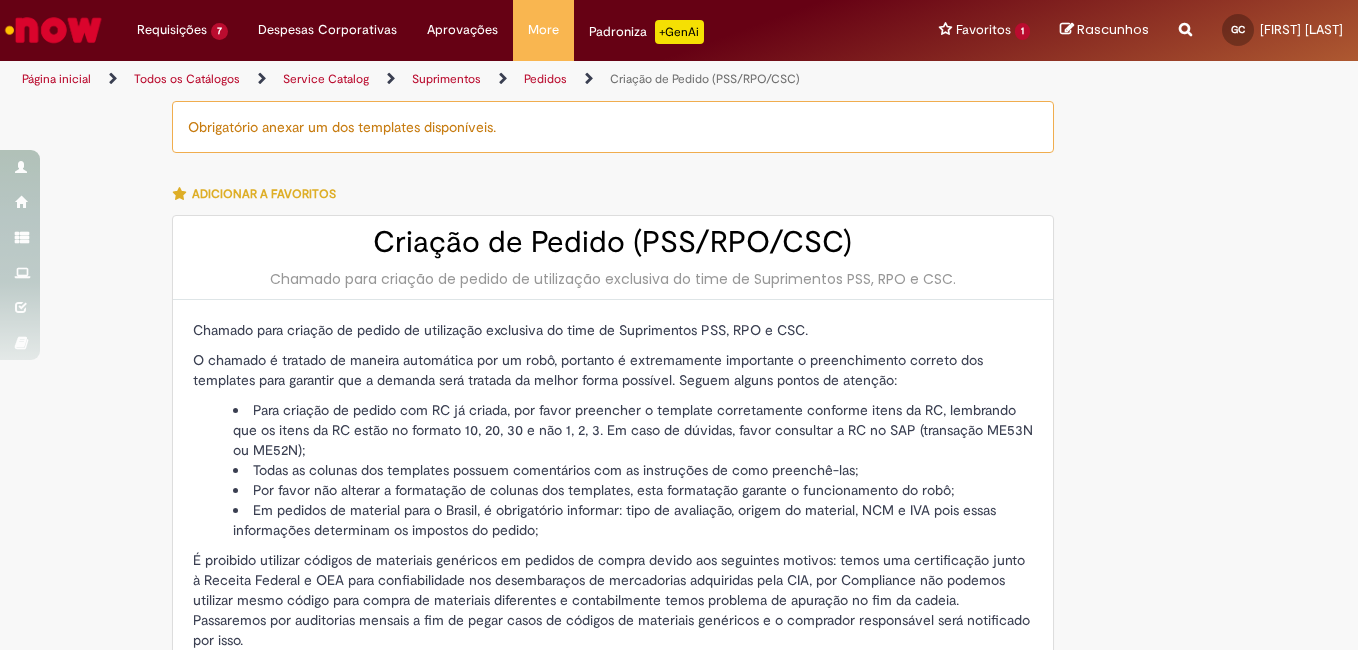 type on "**********" 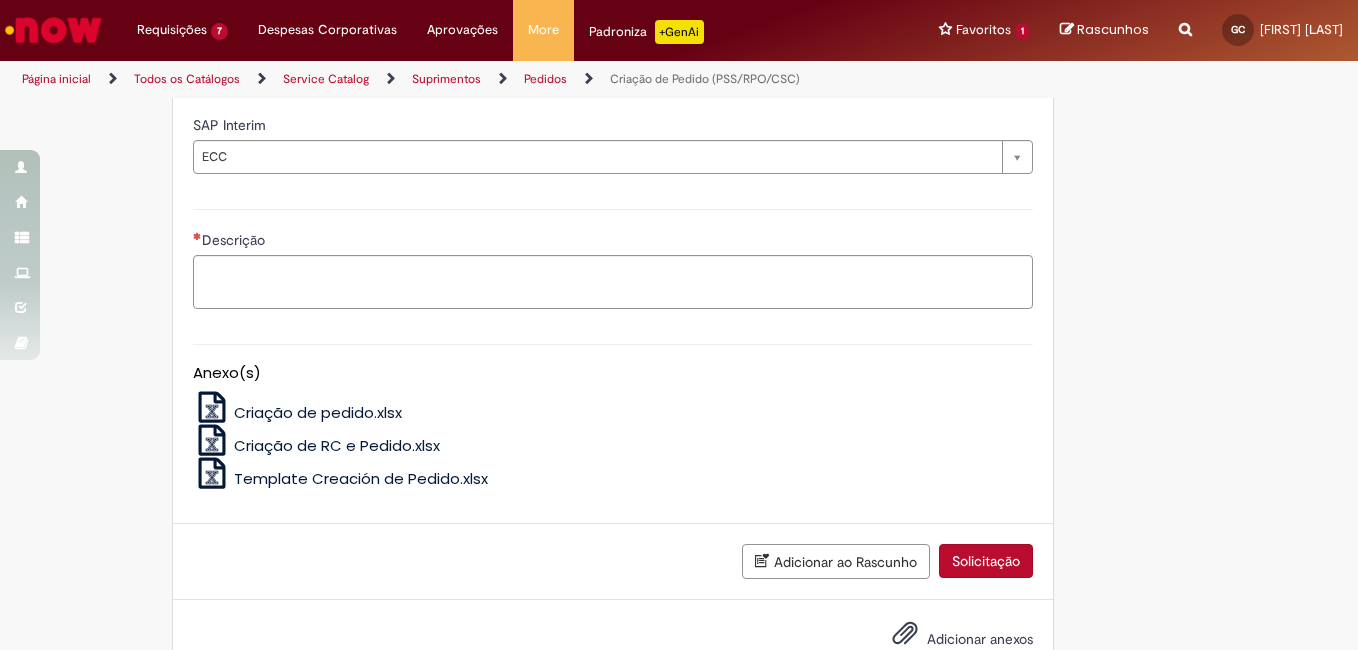 scroll, scrollTop: 686, scrollLeft: 0, axis: vertical 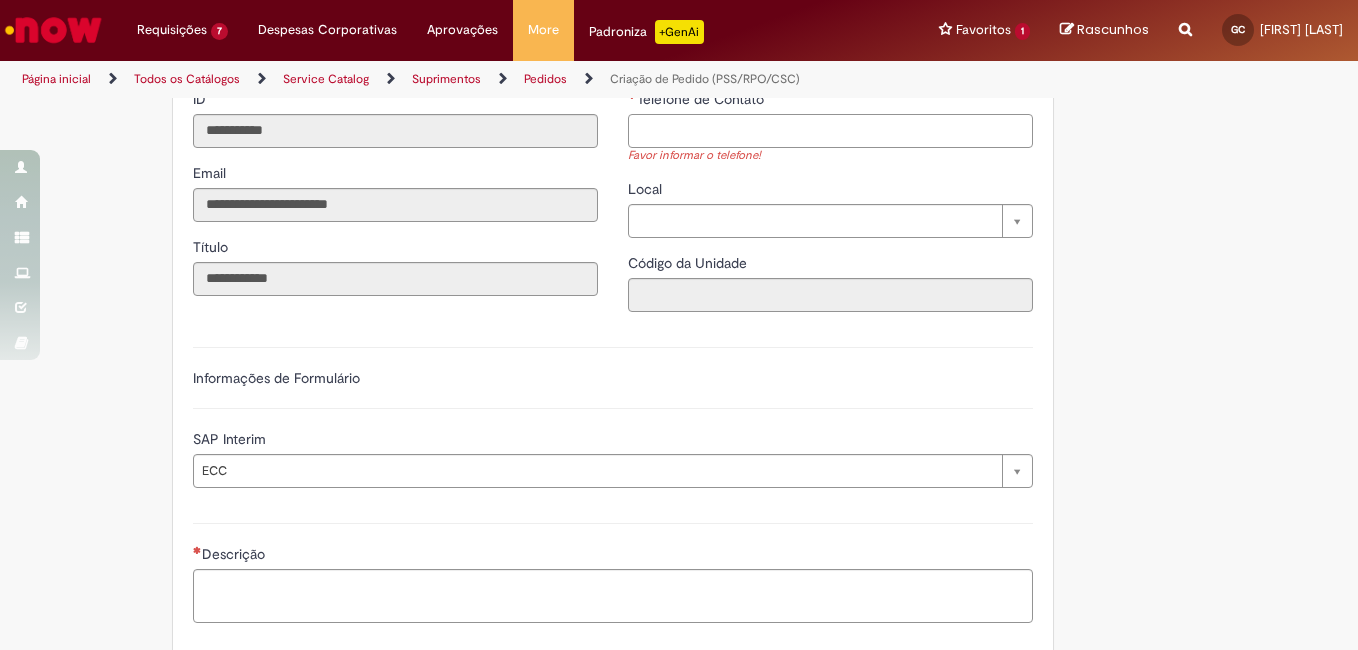 click on "Telefone de Contato" at bounding box center [830, 131] 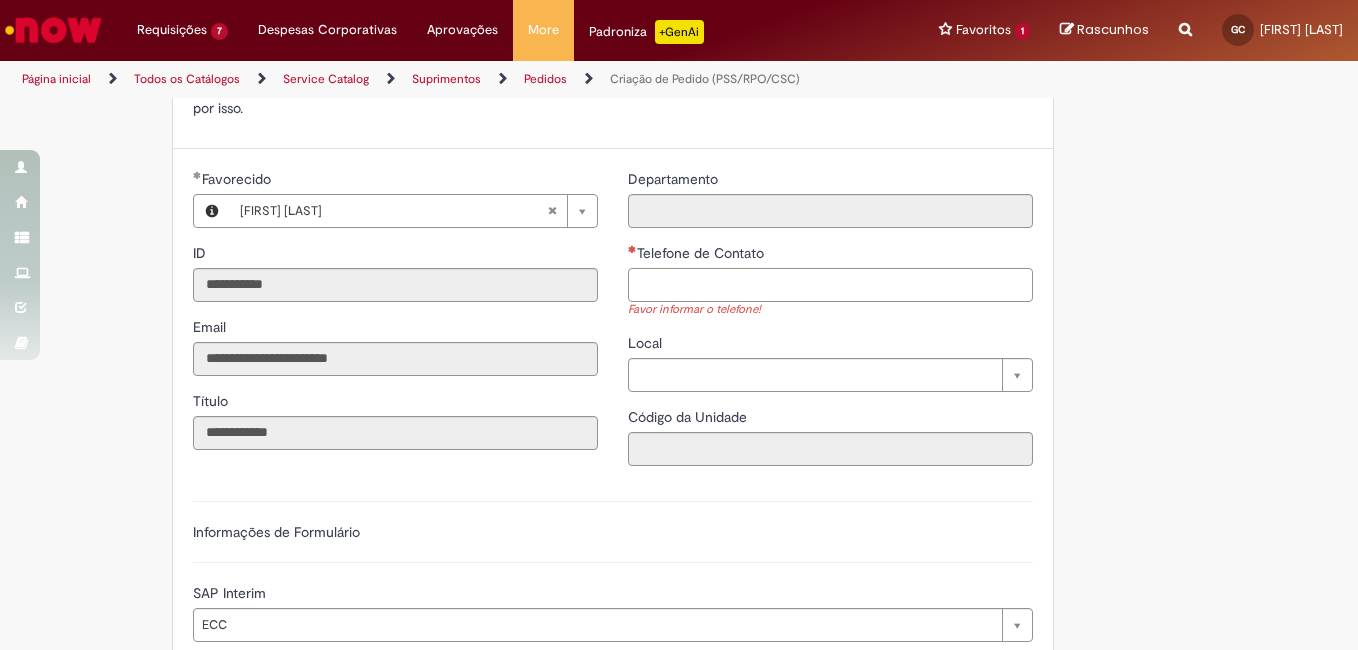 scroll, scrollTop: 530, scrollLeft: 0, axis: vertical 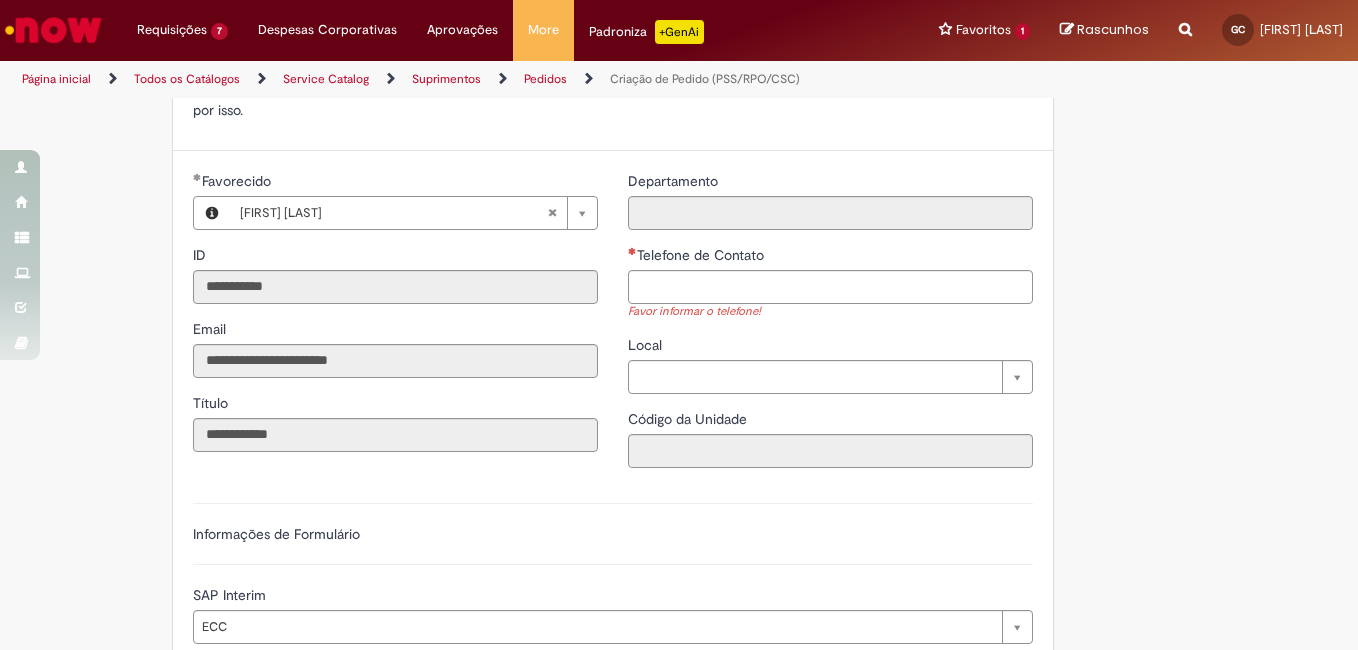 click on "**********" at bounding box center [395, 319] 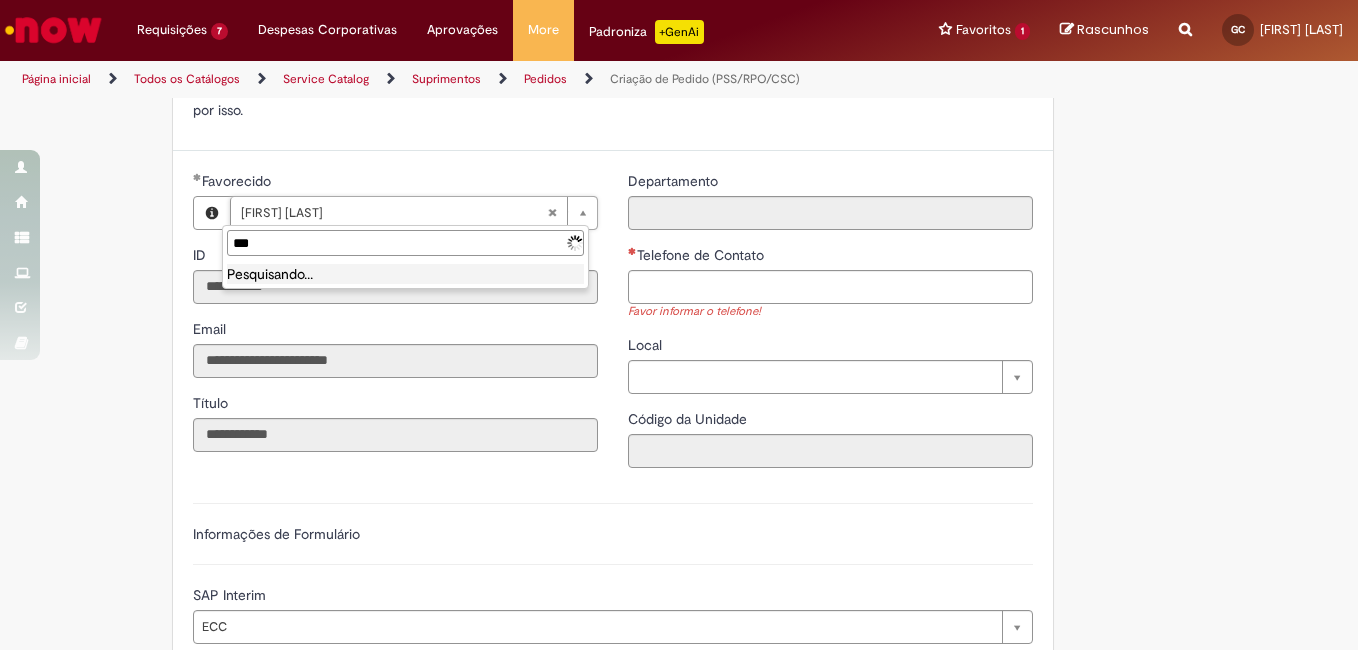 type on "***" 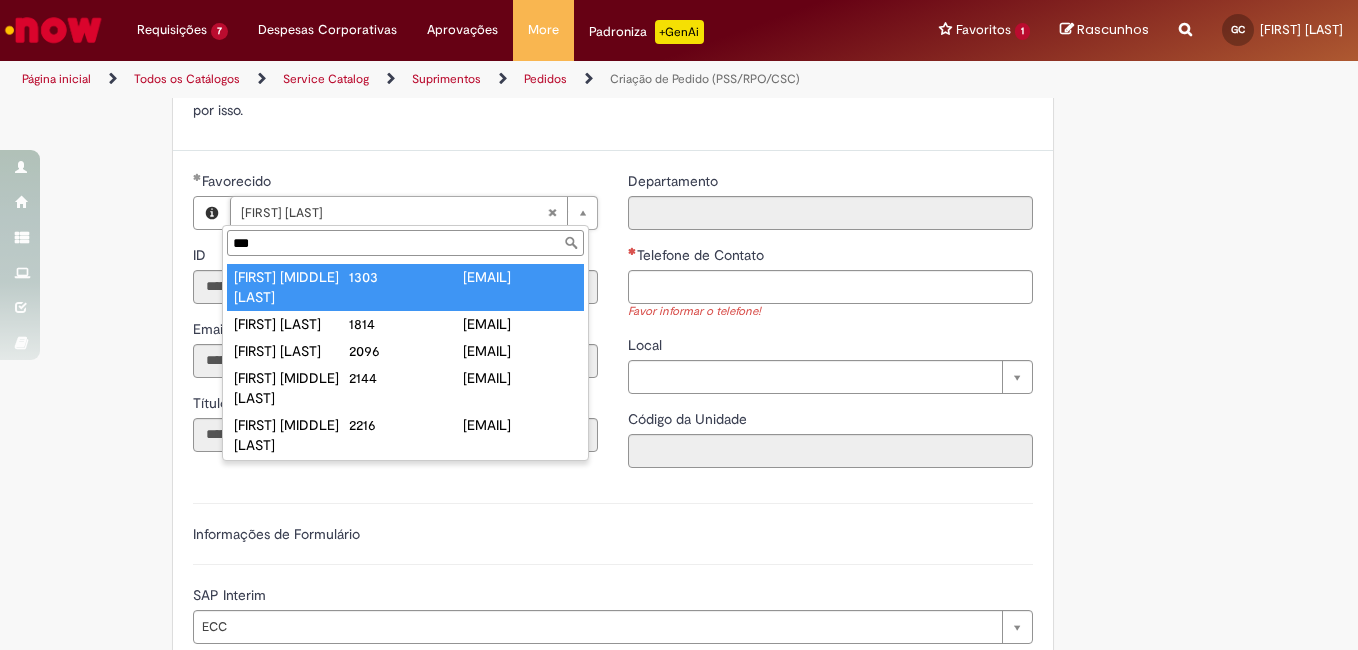 type on "**********" 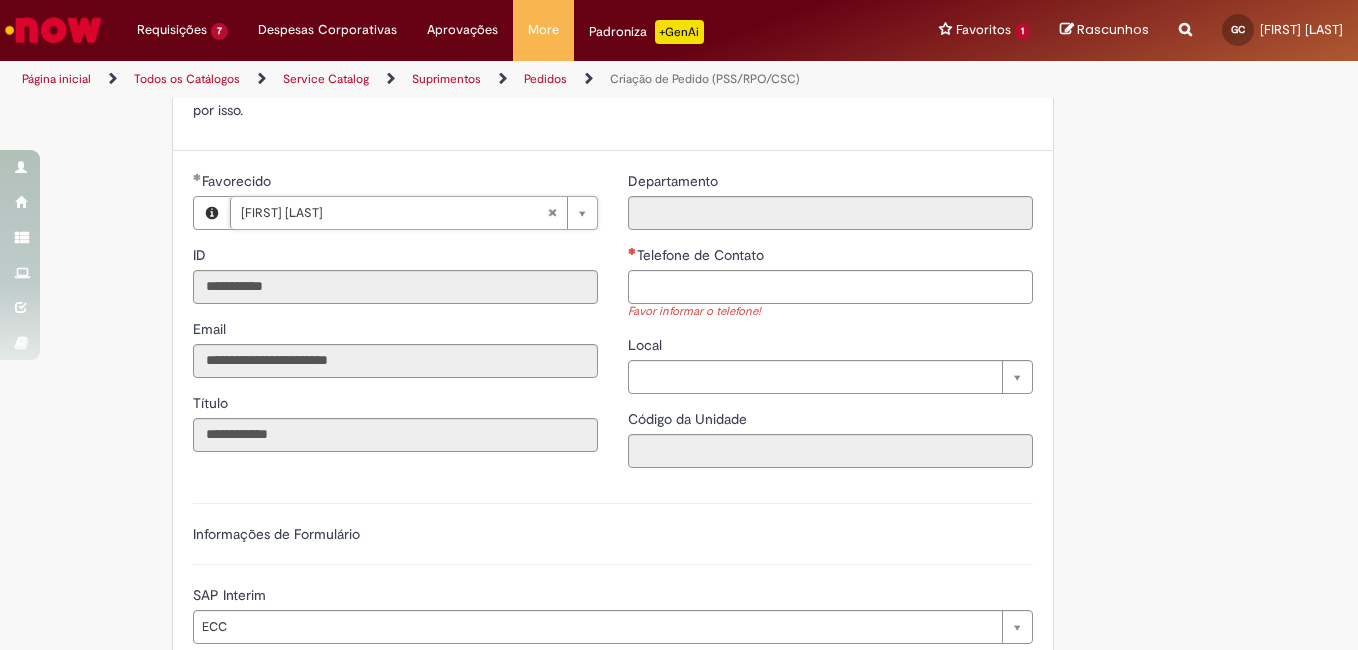 scroll, scrollTop: 0, scrollLeft: 176, axis: horizontal 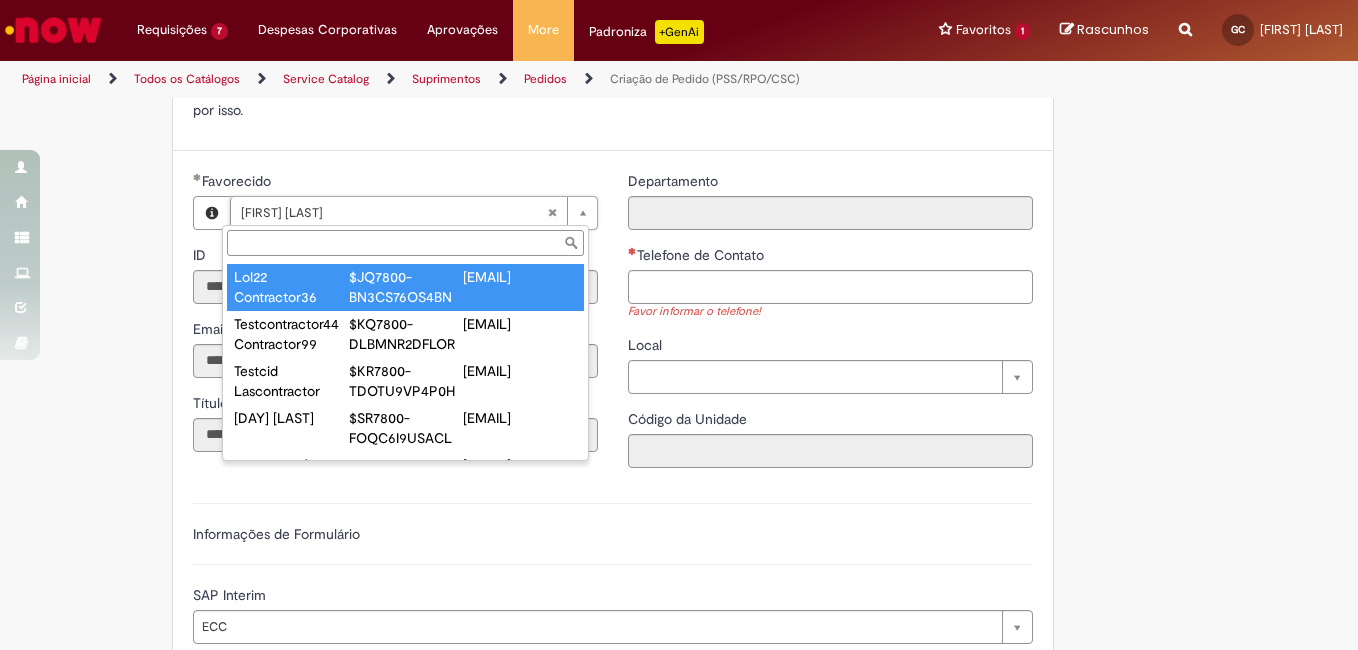 paste on "**********" 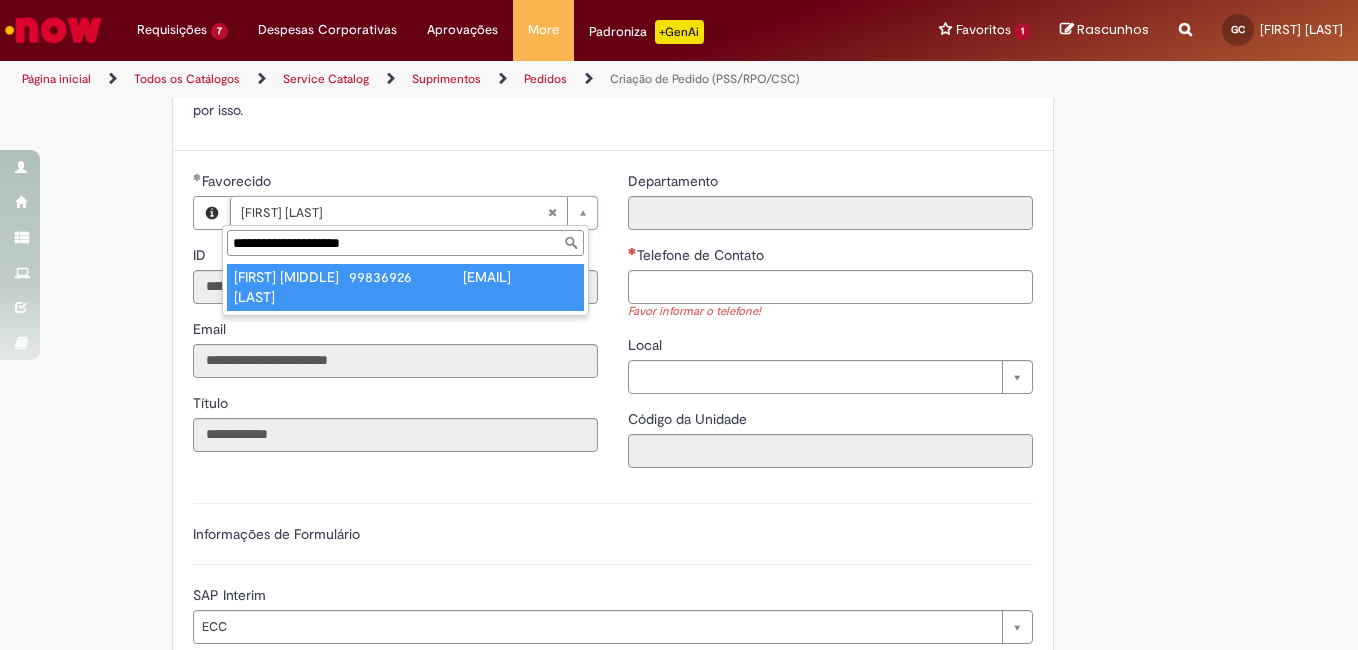 type on "**********" 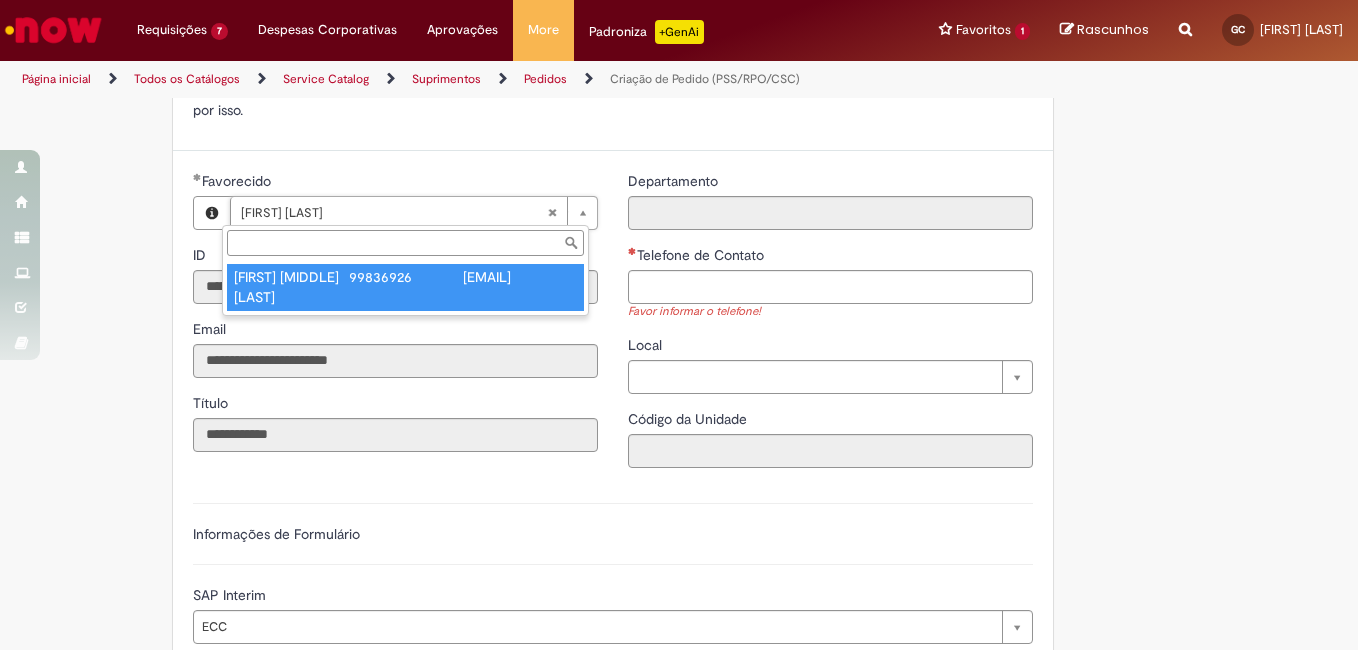 type on "********" 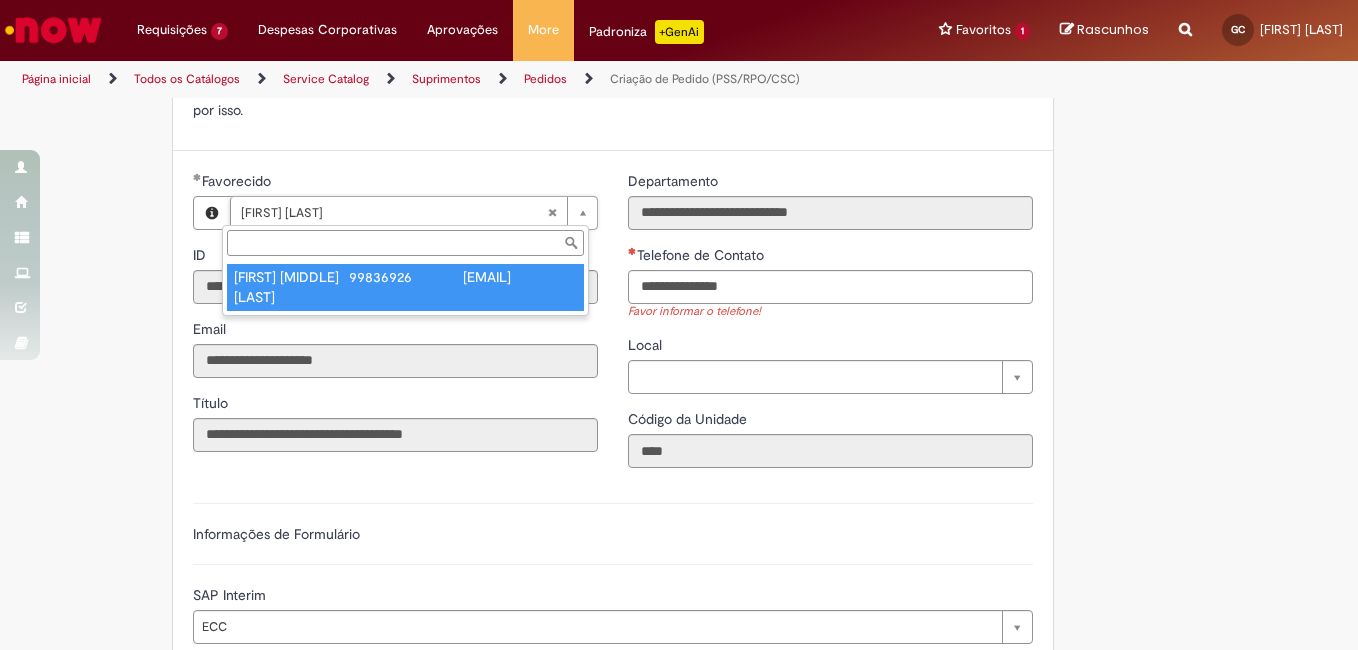 type on "**********" 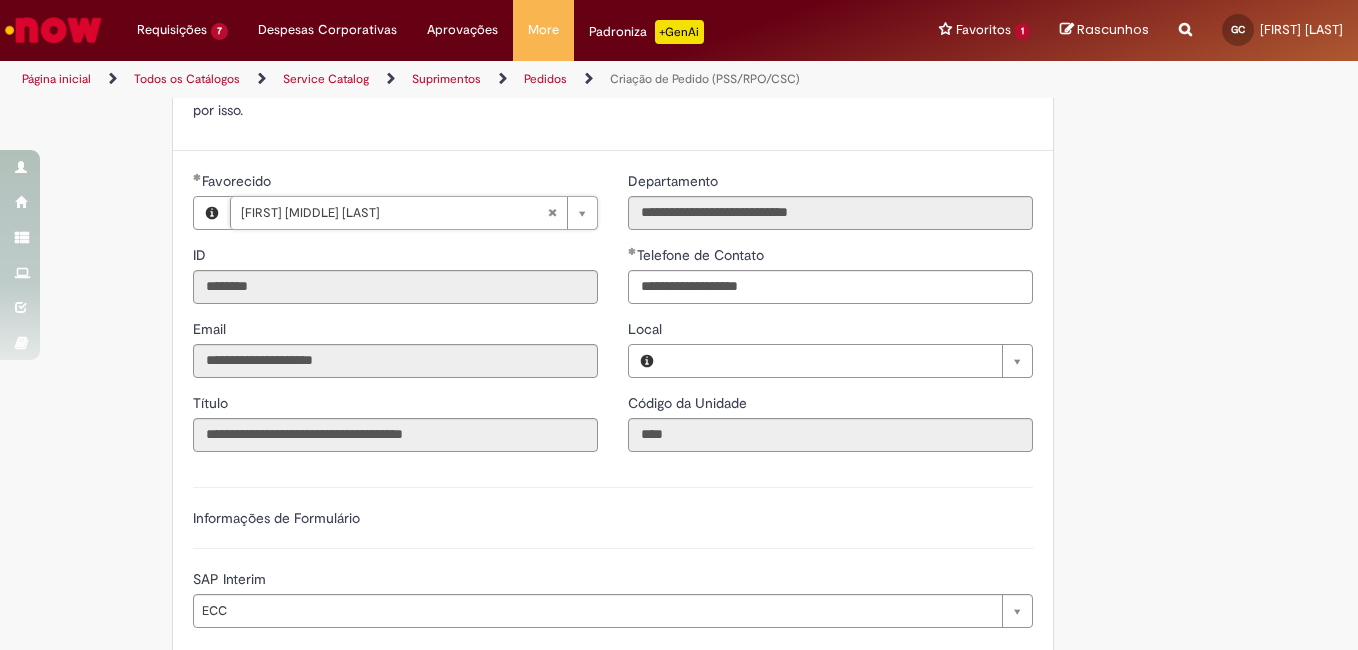 scroll, scrollTop: 0, scrollLeft: 136, axis: horizontal 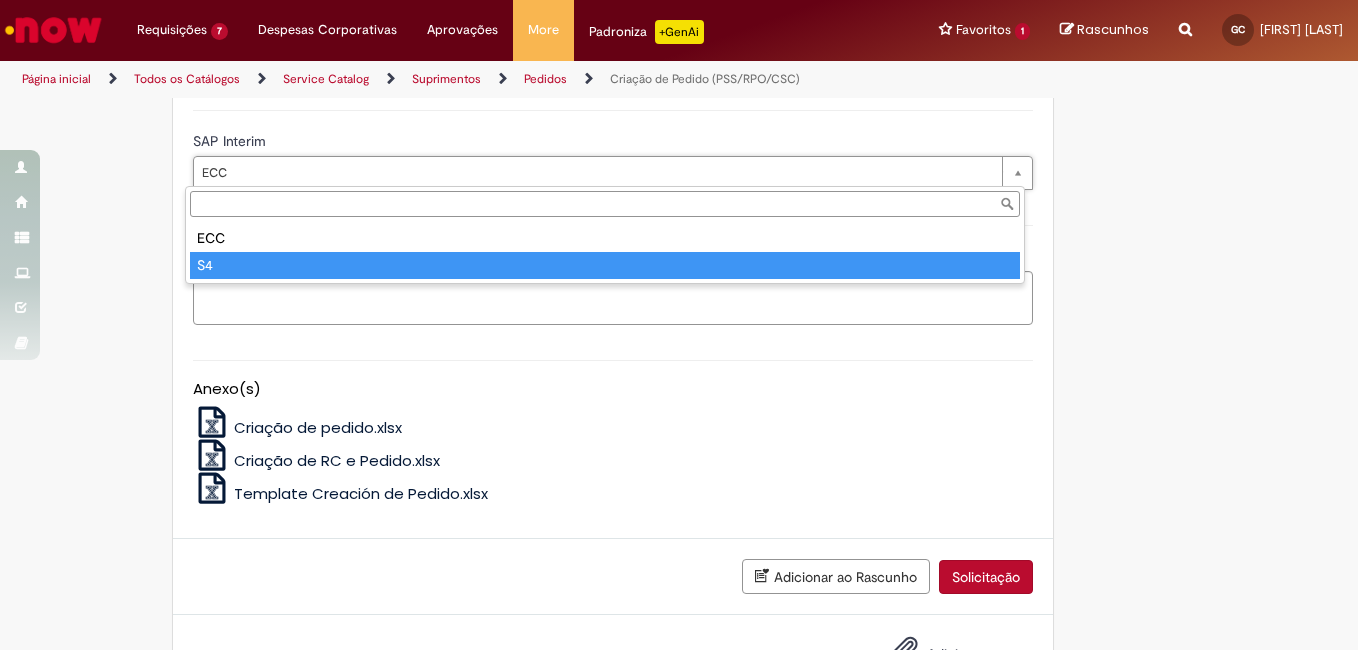 type on "**" 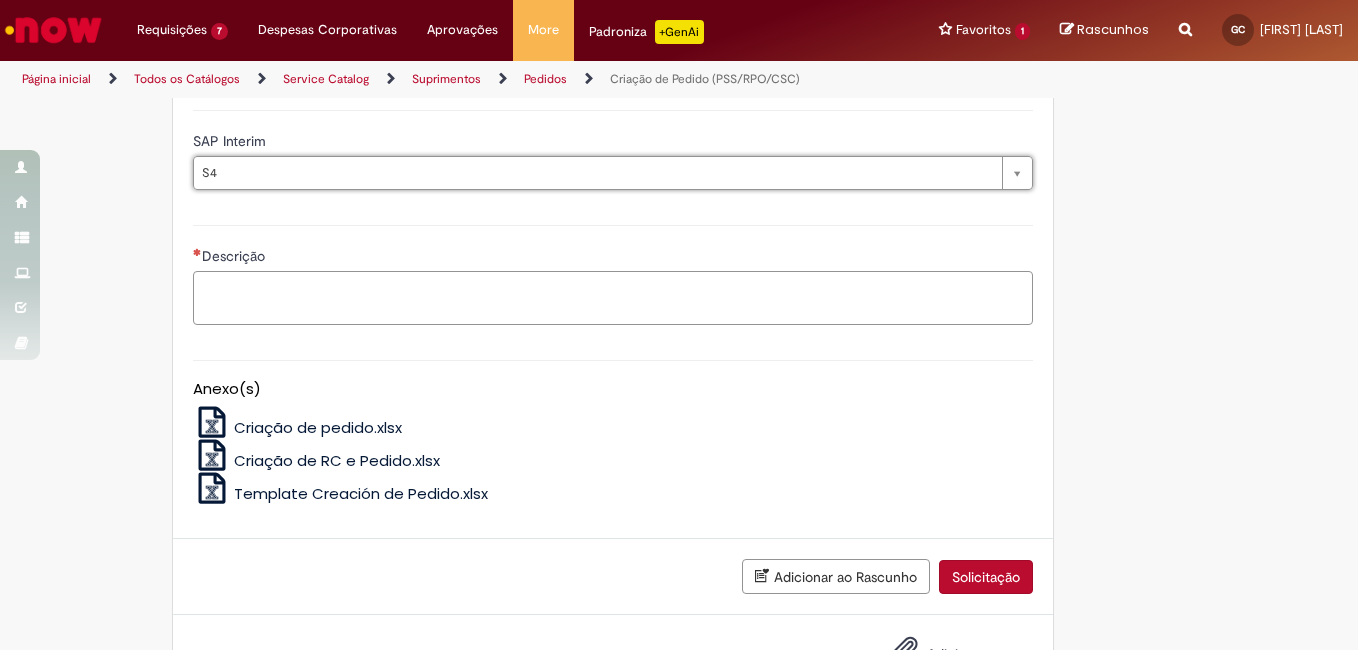 scroll, scrollTop: 0, scrollLeft: 0, axis: both 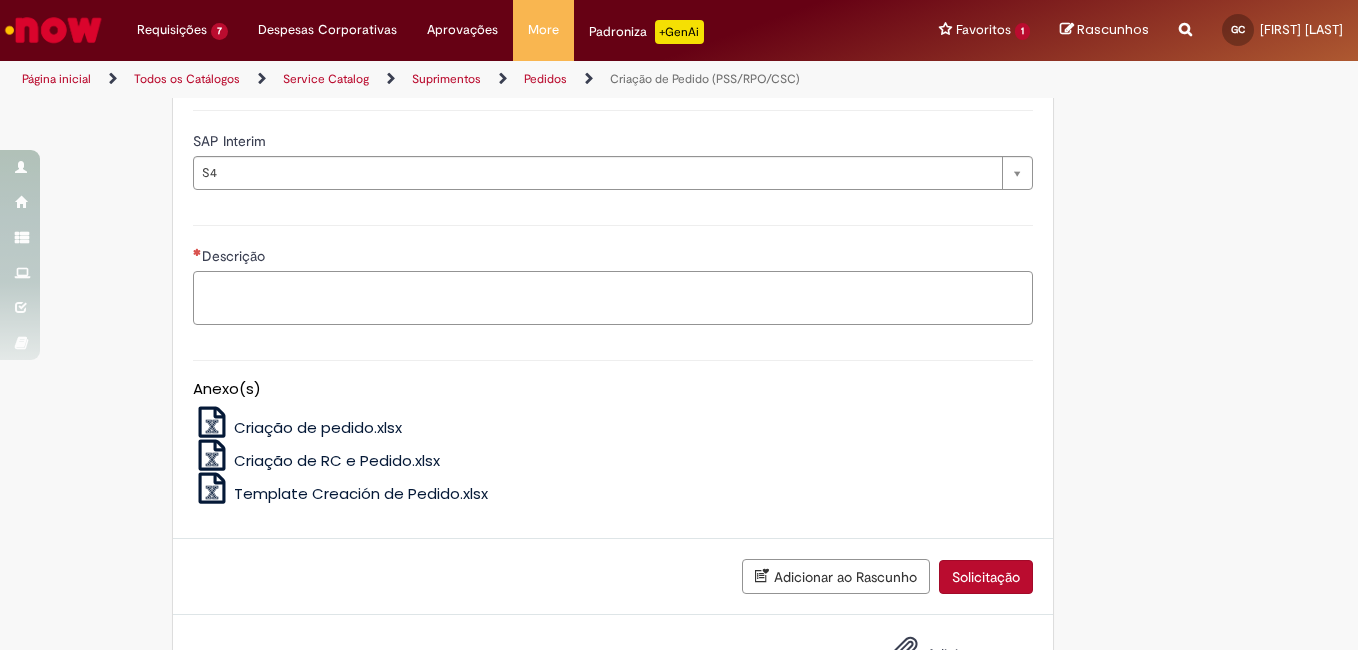 click on "Descrição" at bounding box center (613, 298) 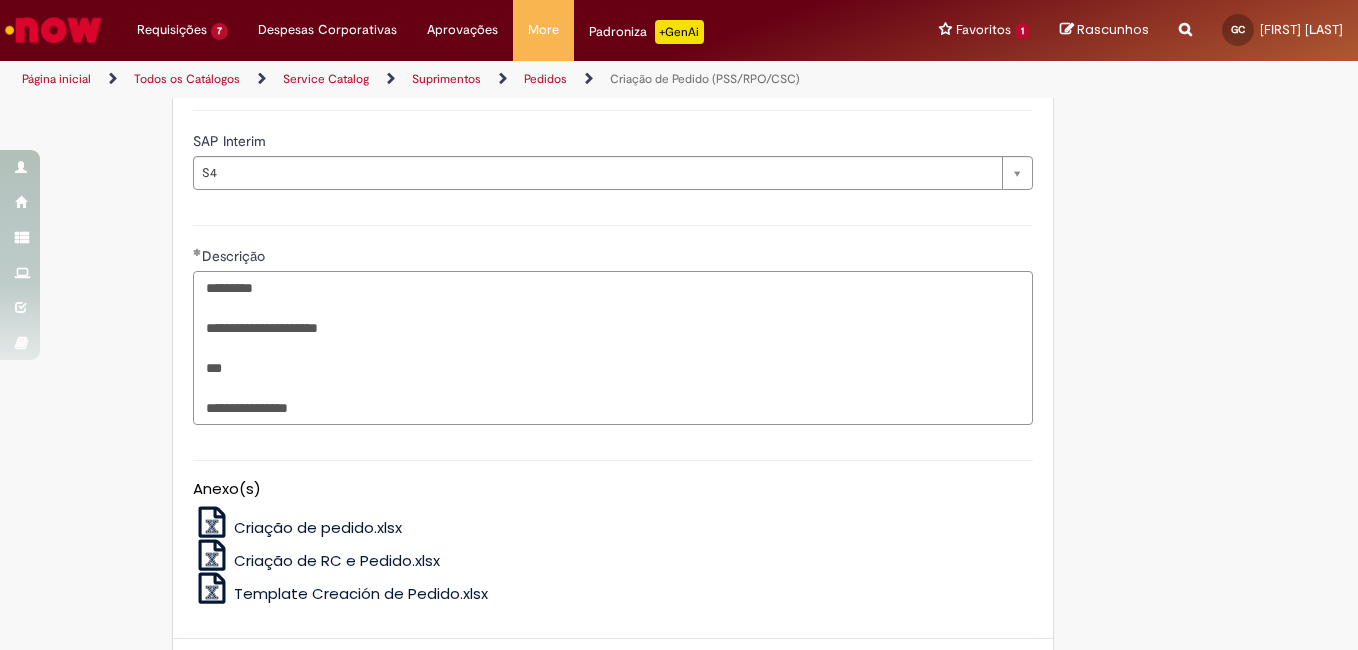 scroll, scrollTop: 1142, scrollLeft: 0, axis: vertical 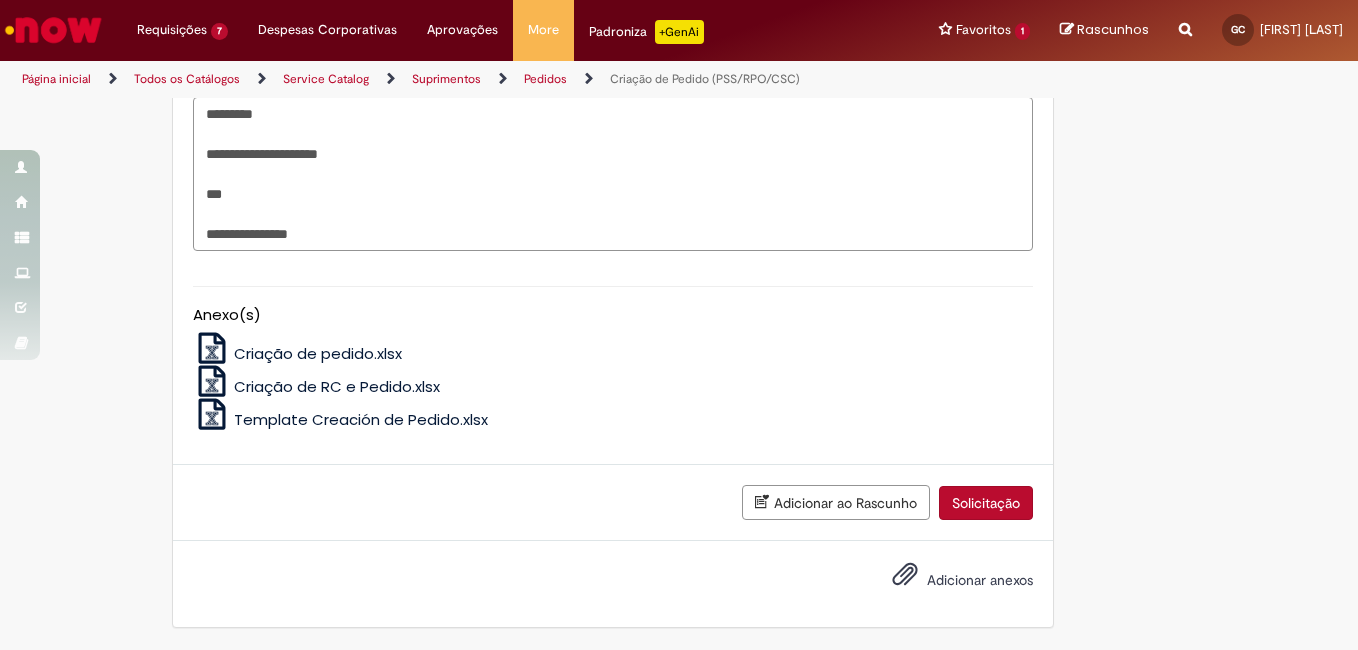 type on "*********" 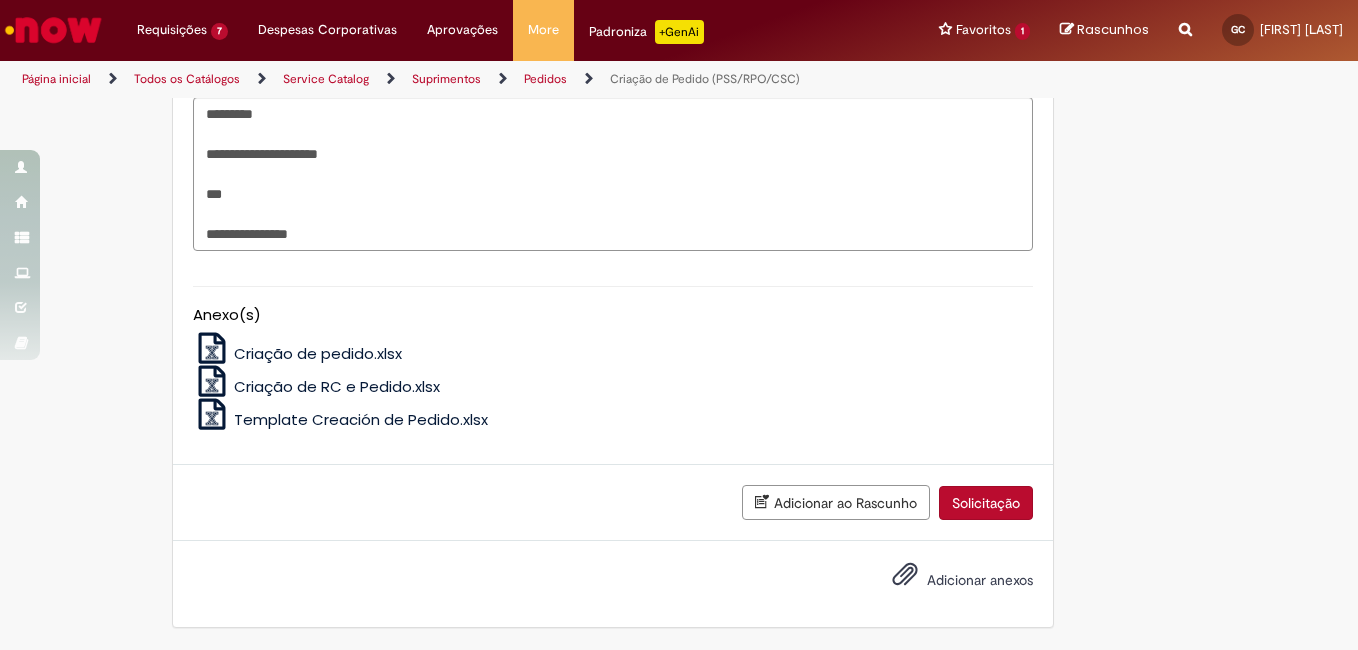 click on "Adicionar anexos" at bounding box center (980, 580) 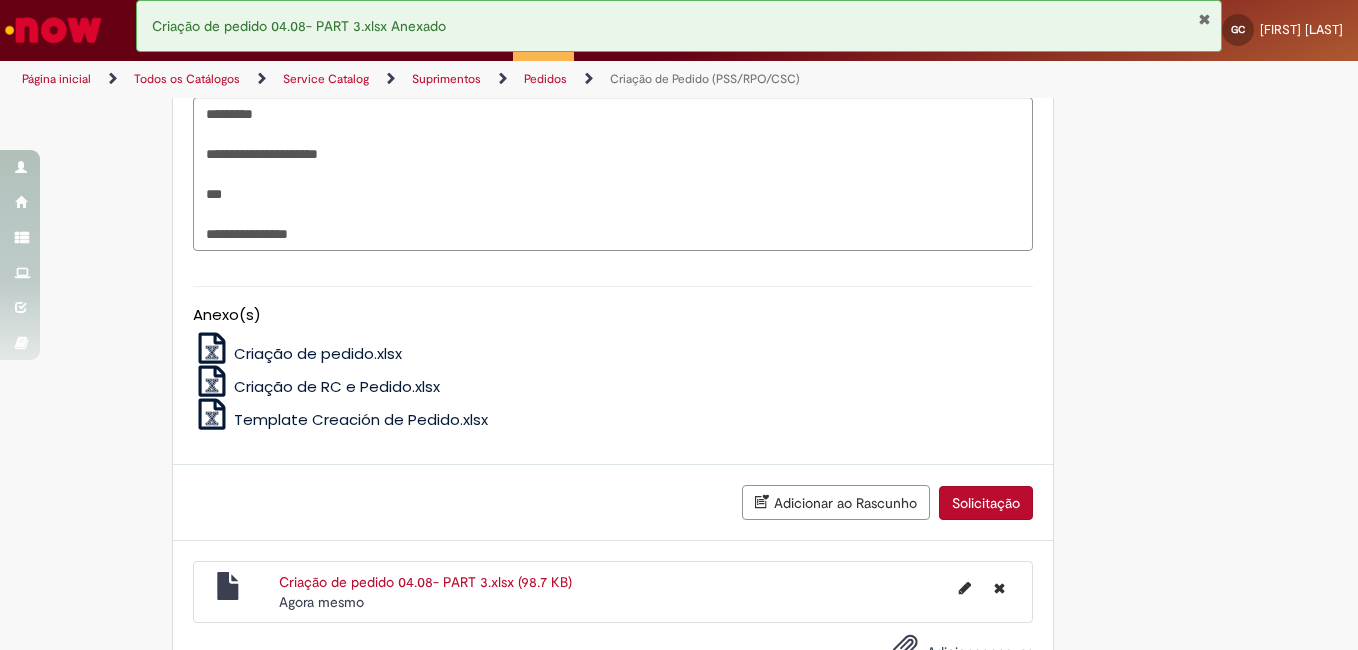 click on "Solicitação" at bounding box center (986, 503) 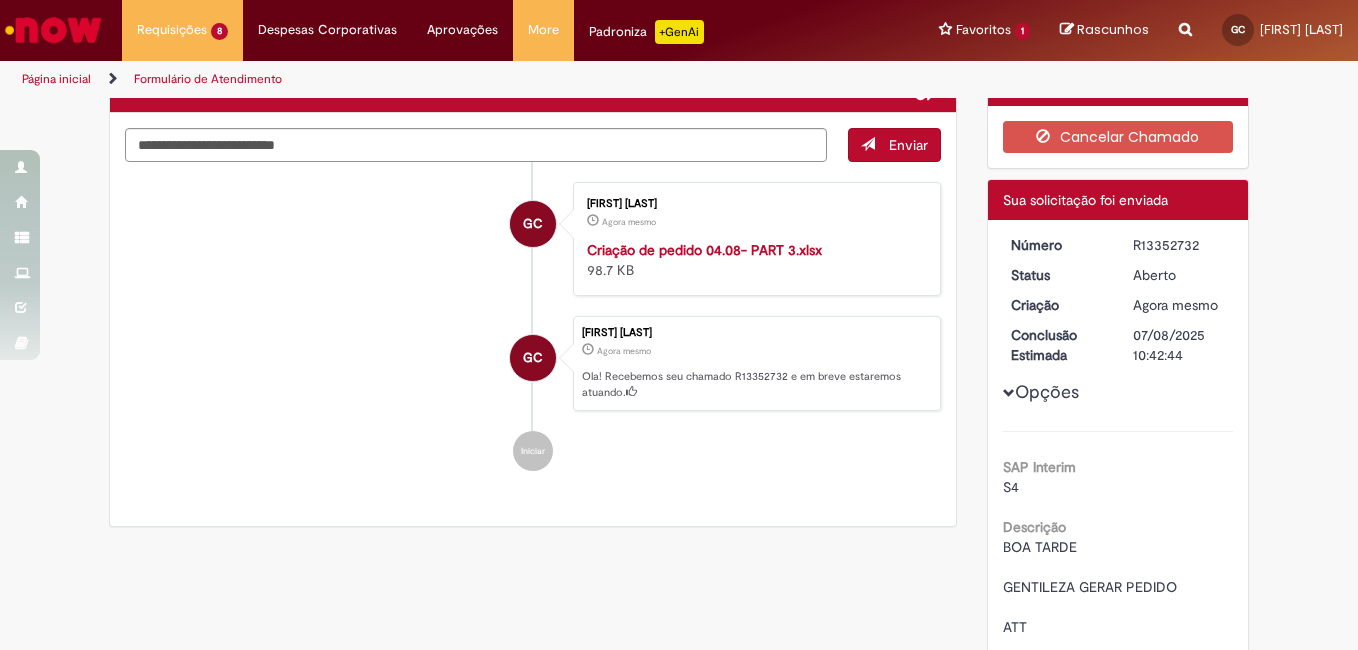 scroll, scrollTop: 23, scrollLeft: 0, axis: vertical 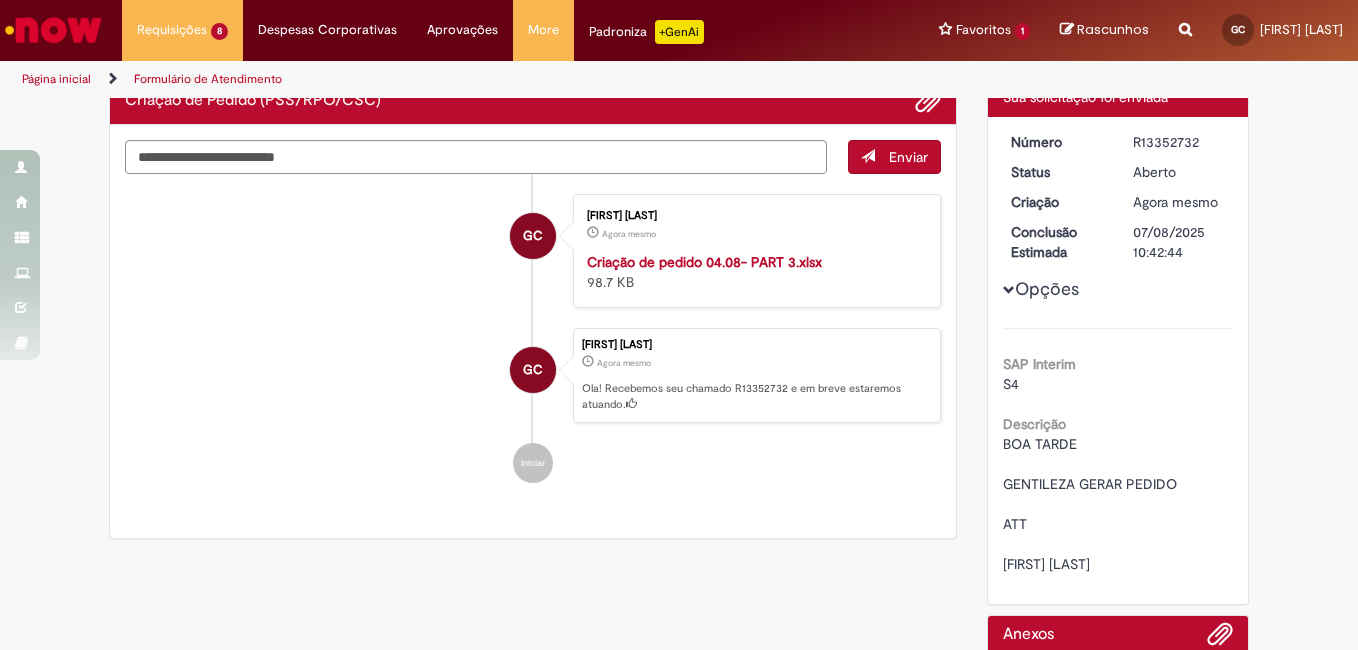 drag, startPoint x: 1124, startPoint y: 257, endPoint x: 1145, endPoint y: 133, distance: 125.765656 